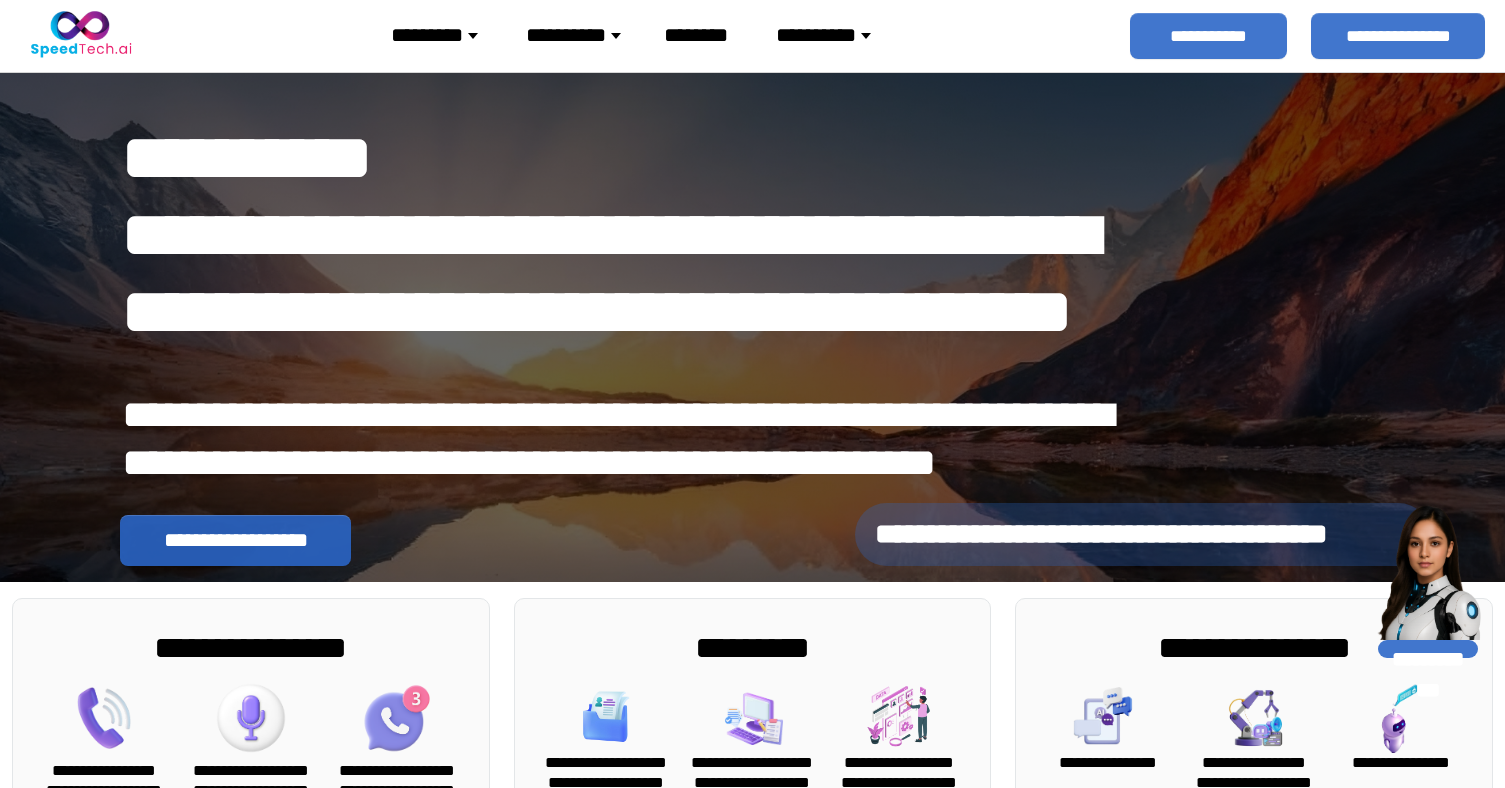 scroll, scrollTop: 0, scrollLeft: 0, axis: both 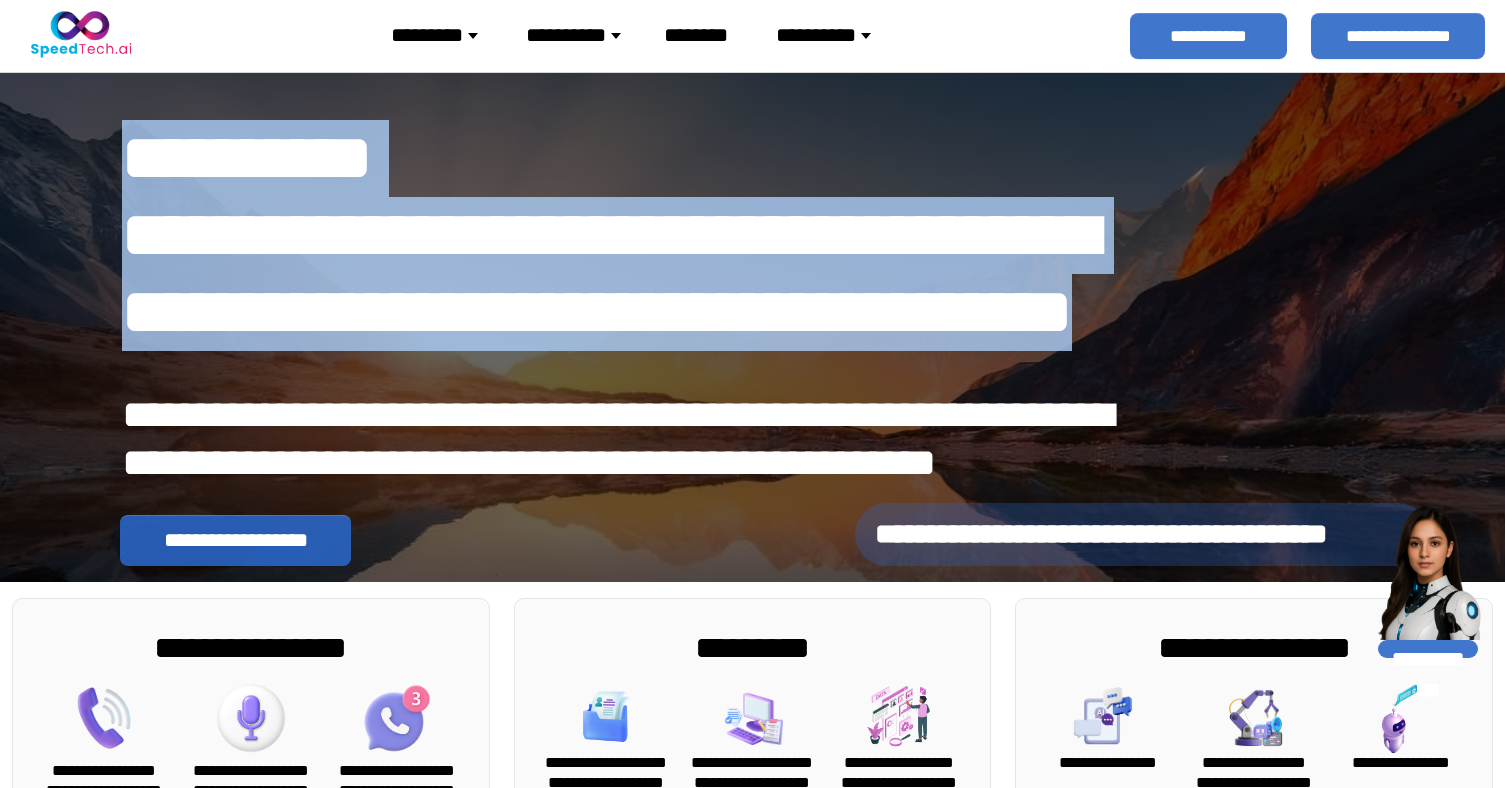 click on "**********" at bounding box center (619, 235) 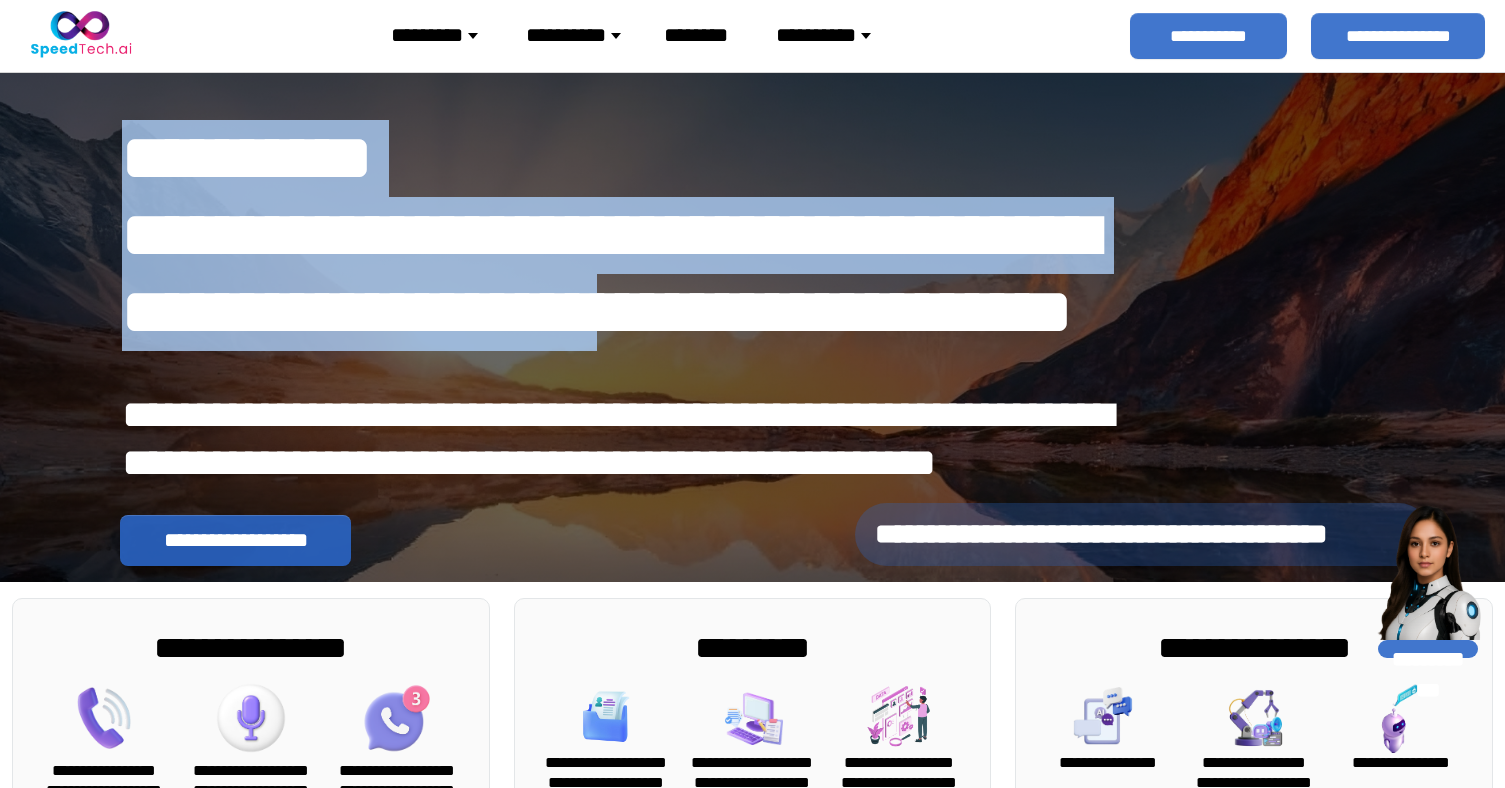 drag, startPoint x: 199, startPoint y: 113, endPoint x: 298, endPoint y: 247, distance: 166.60432 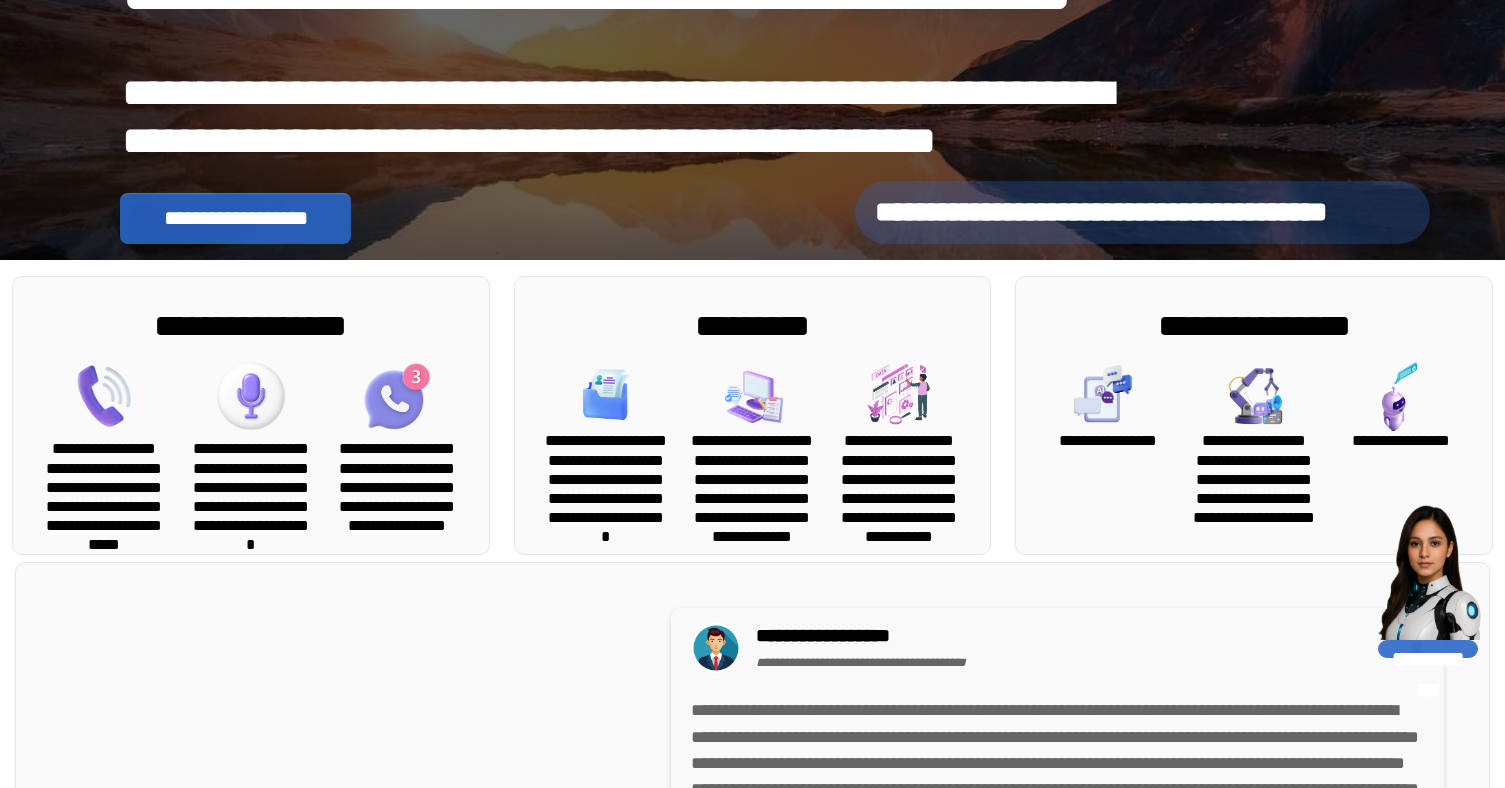 scroll, scrollTop: 548, scrollLeft: 0, axis: vertical 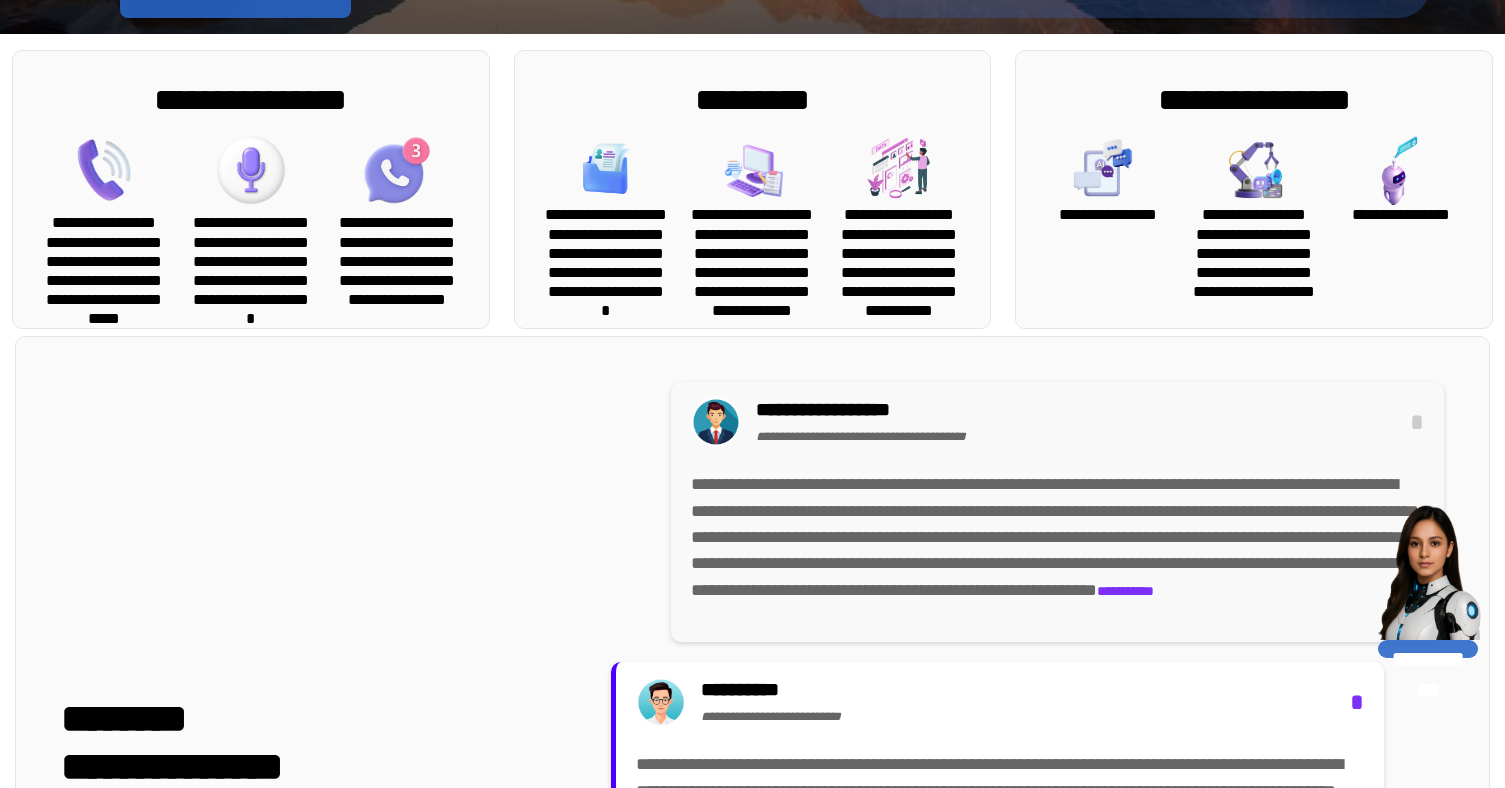 click on "**********" at bounding box center (251, 100) 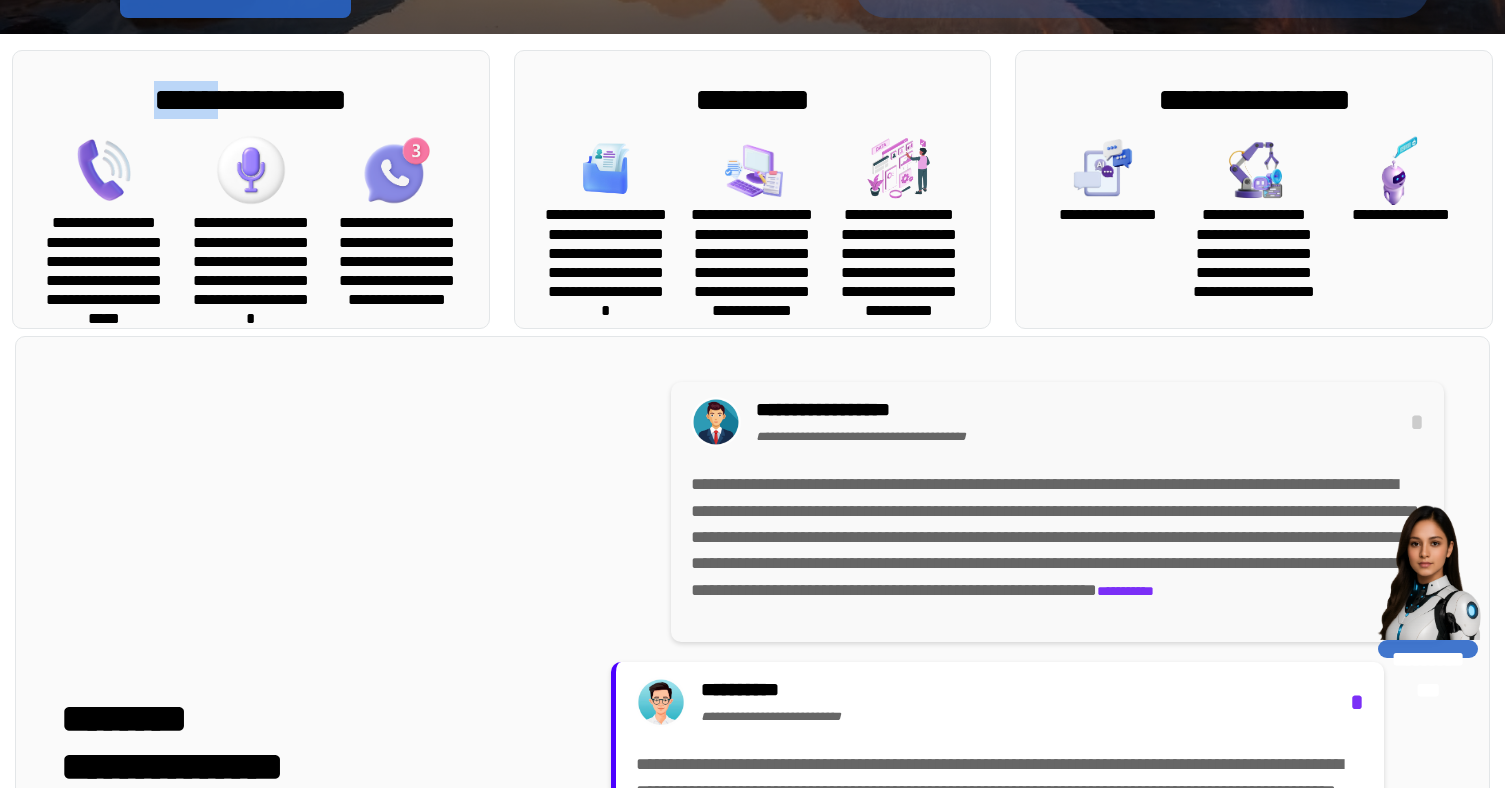 click on "**********" at bounding box center [251, 100] 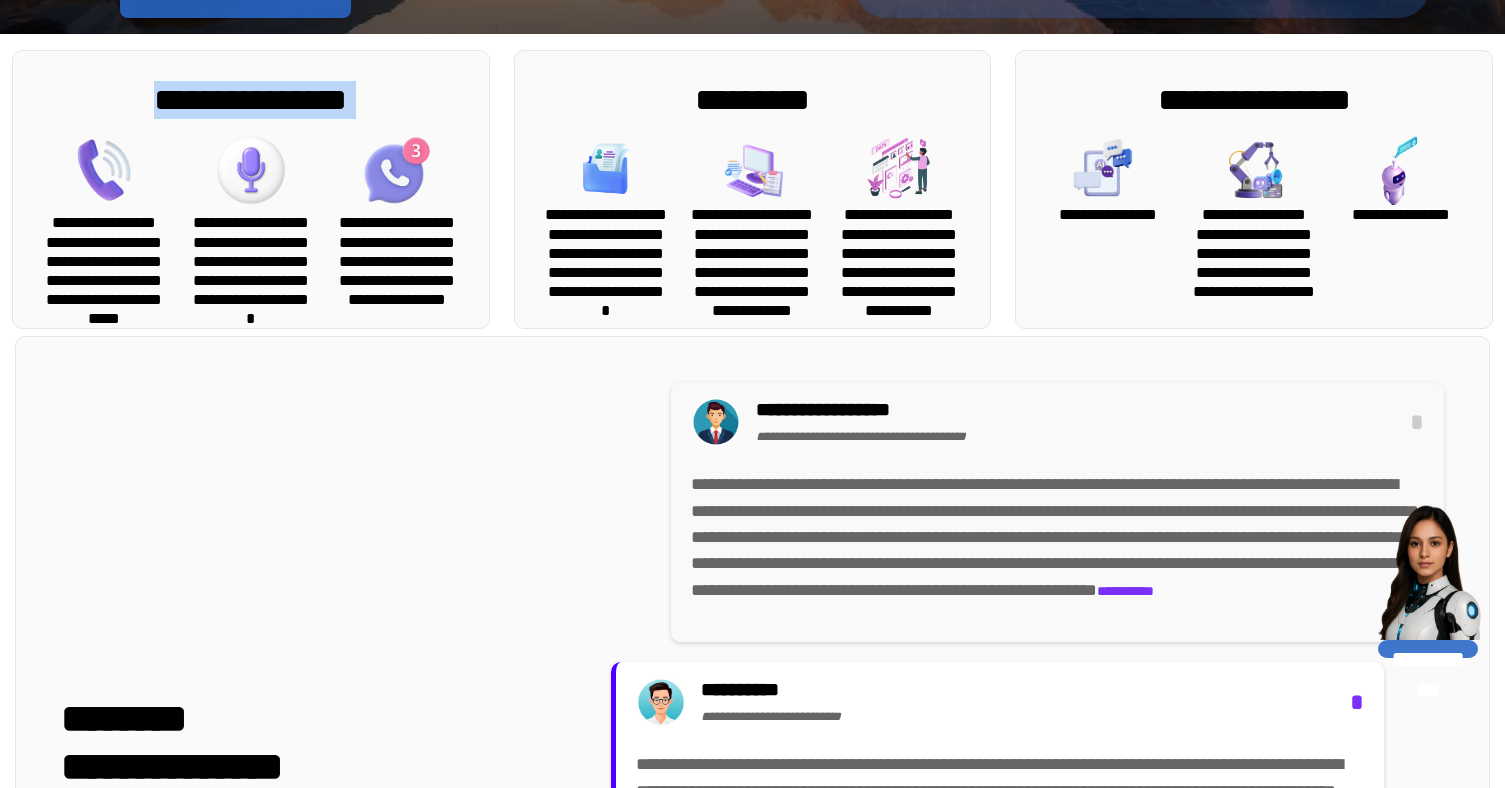 click on "**********" at bounding box center [251, 100] 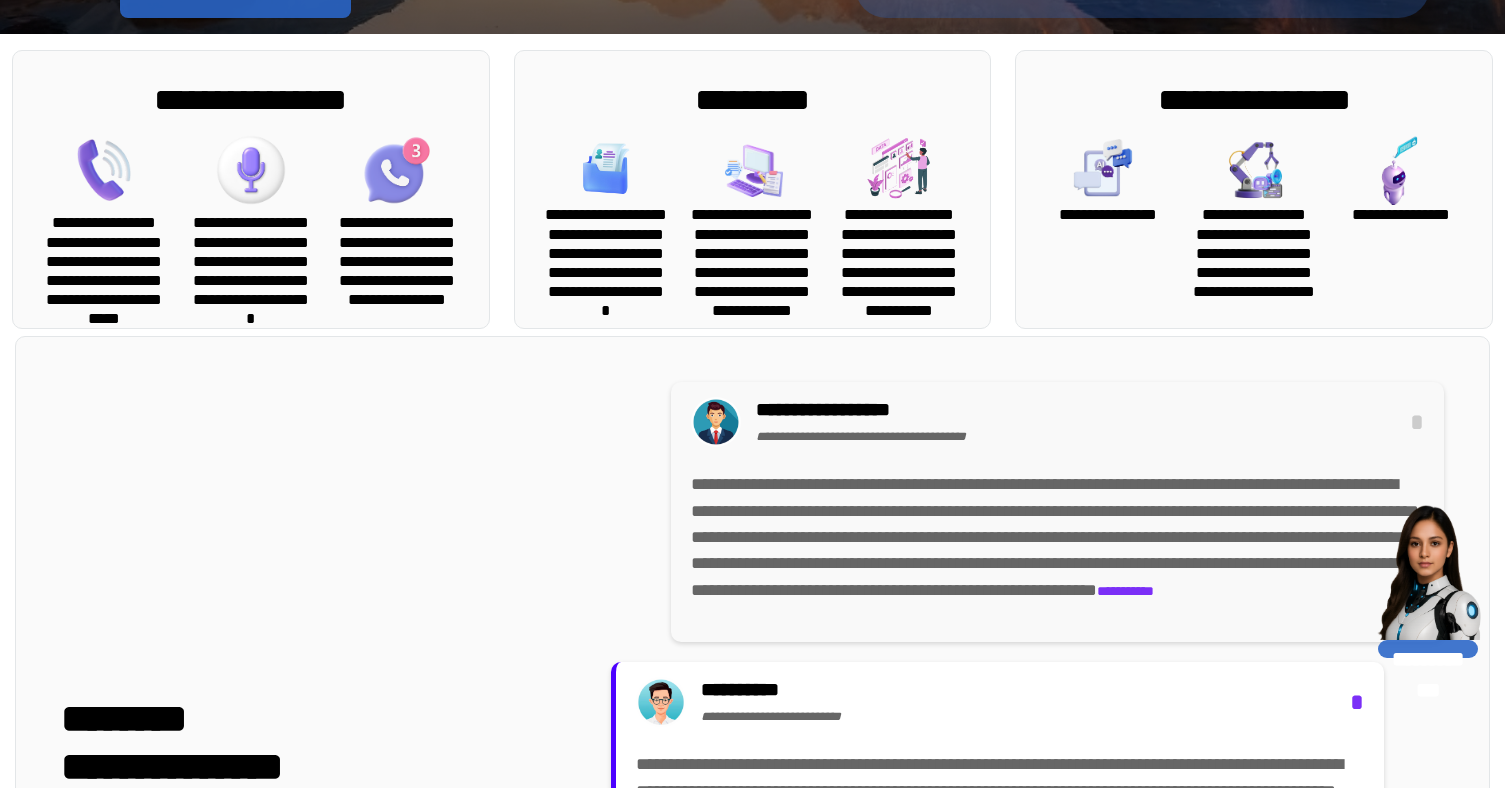 click on "**********" at bounding box center (251, 100) 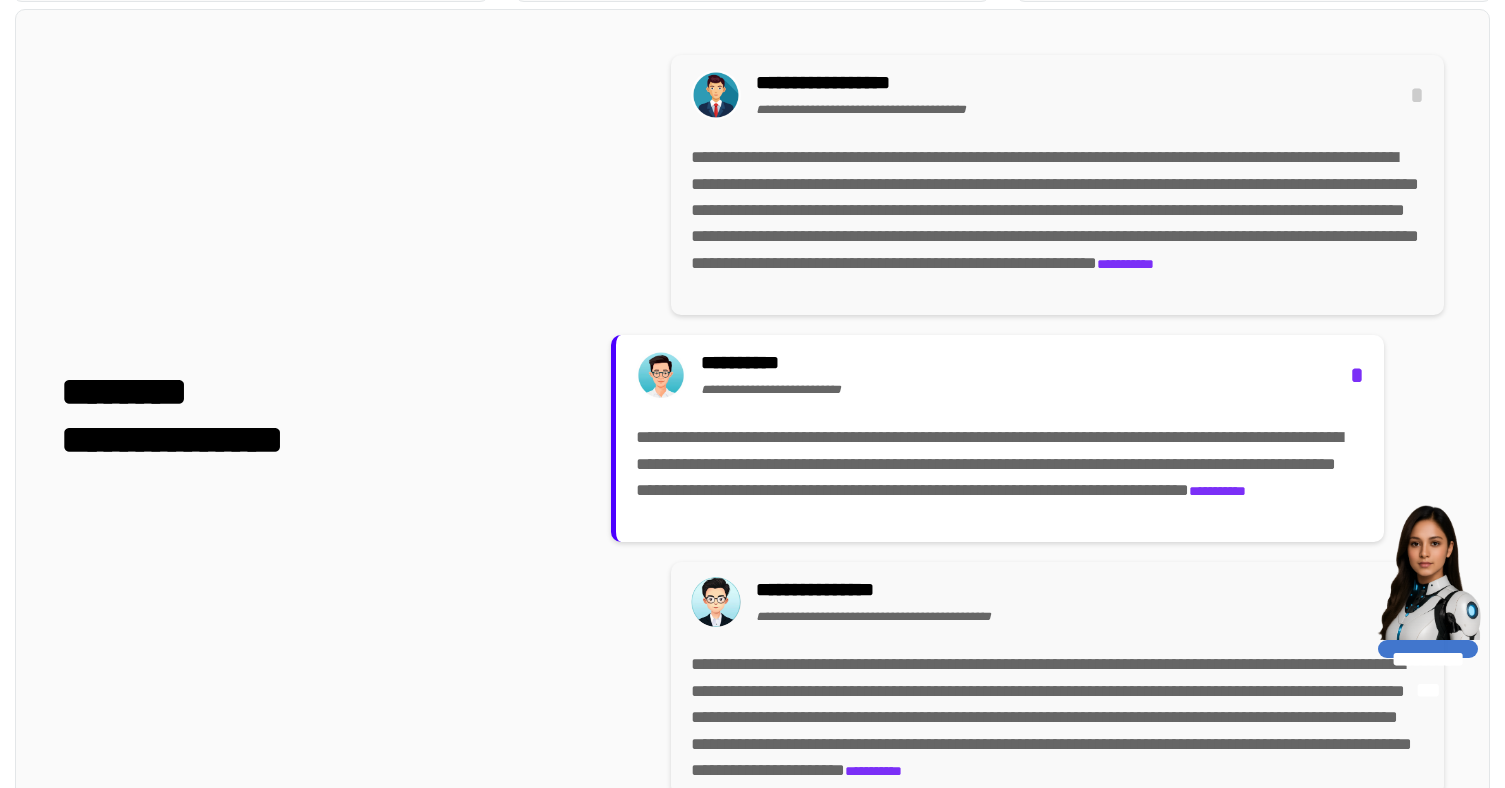 scroll, scrollTop: 1003, scrollLeft: 0, axis: vertical 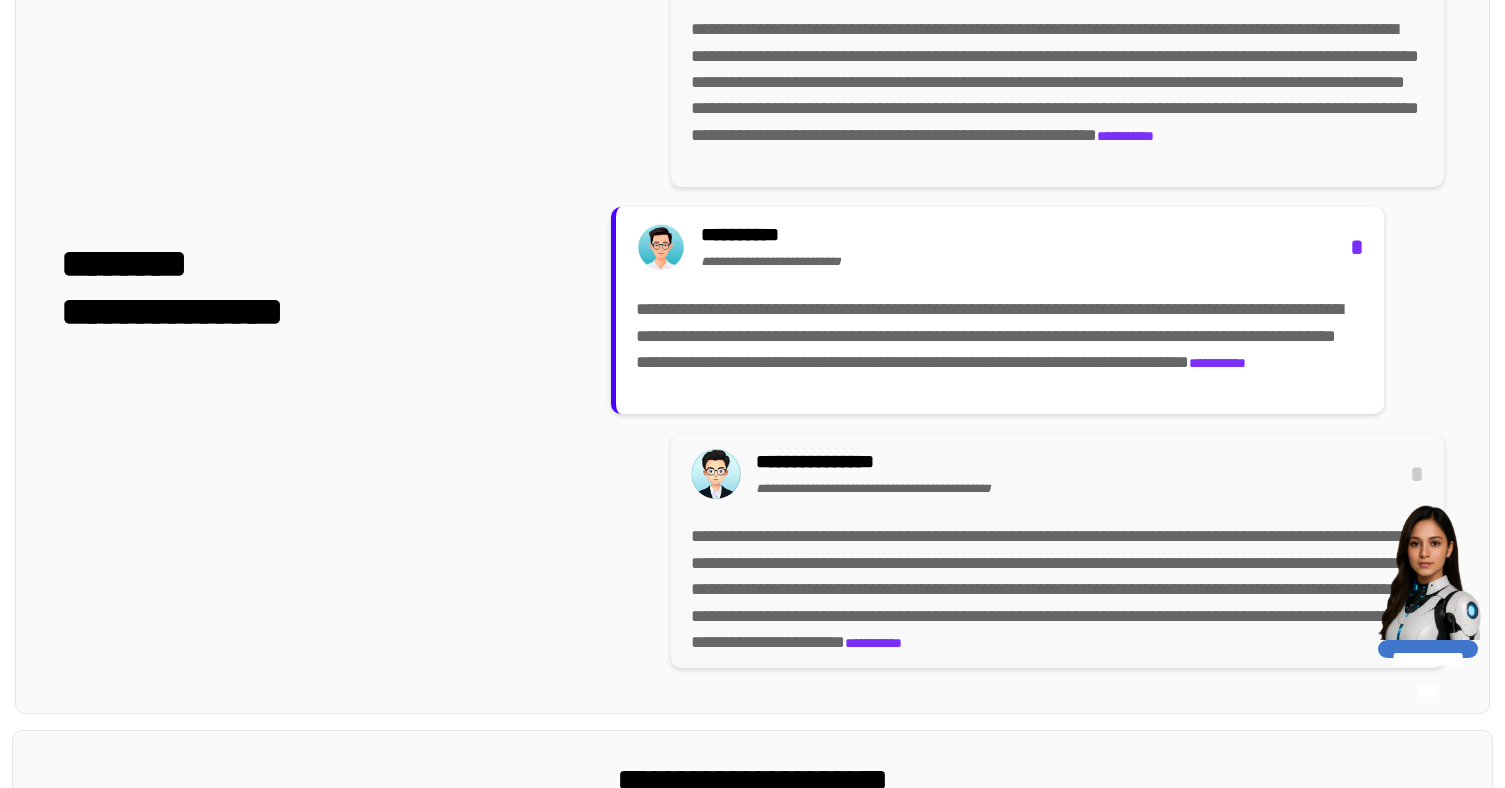 click on "**********" at bounding box center (1000, 335) 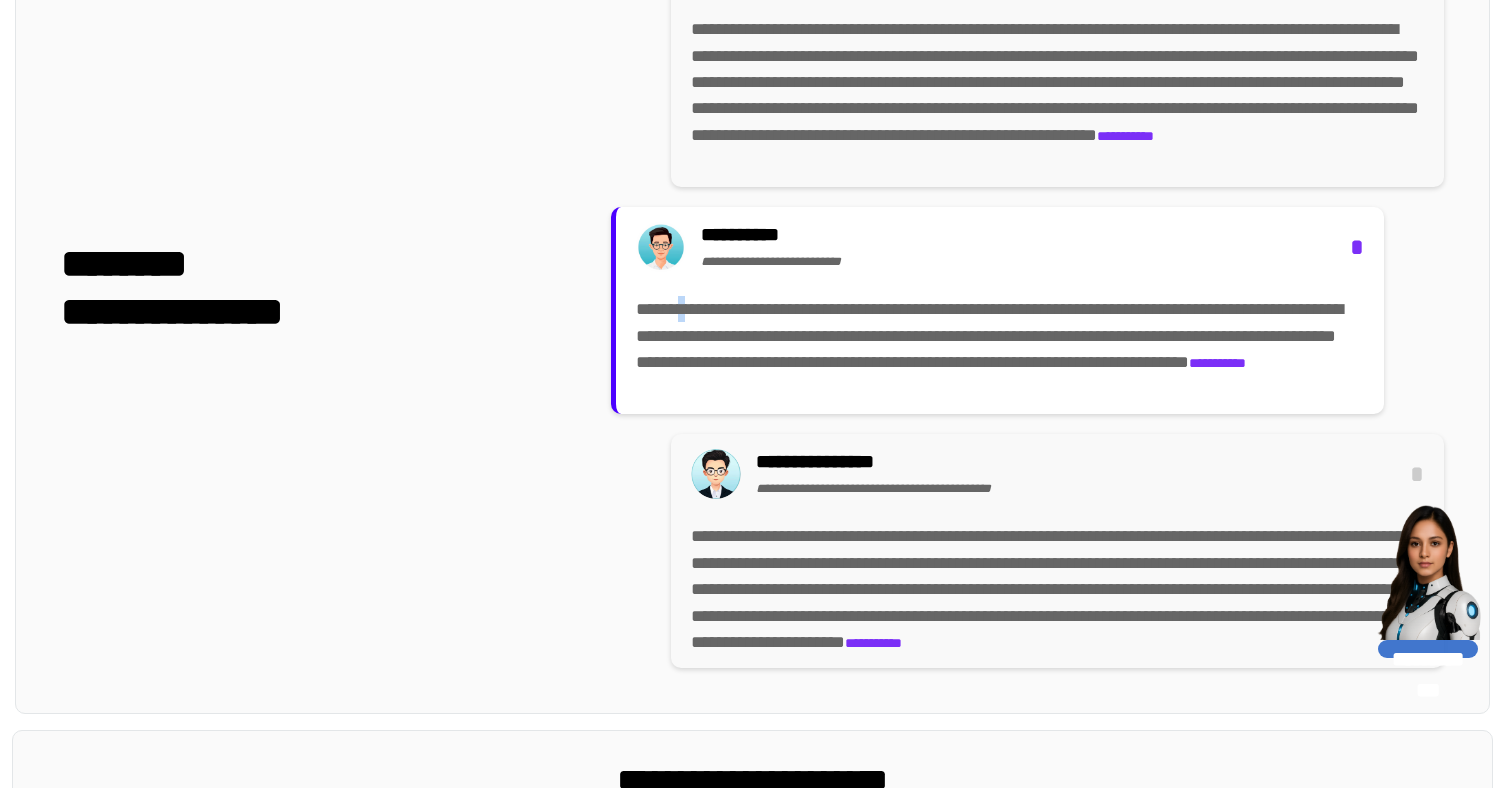click on "**********" at bounding box center [1000, 335] 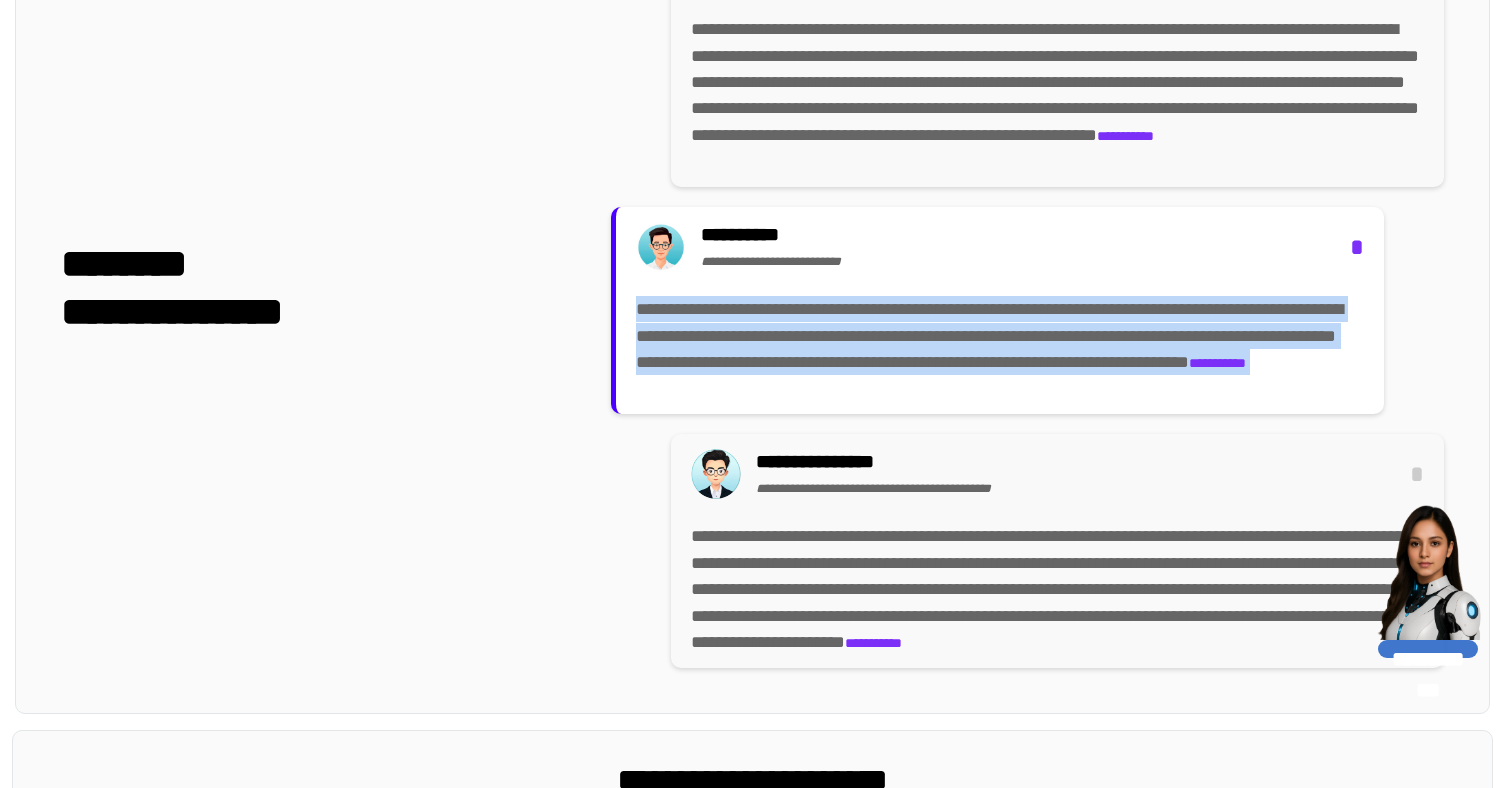 click on "**********" at bounding box center [1000, 335] 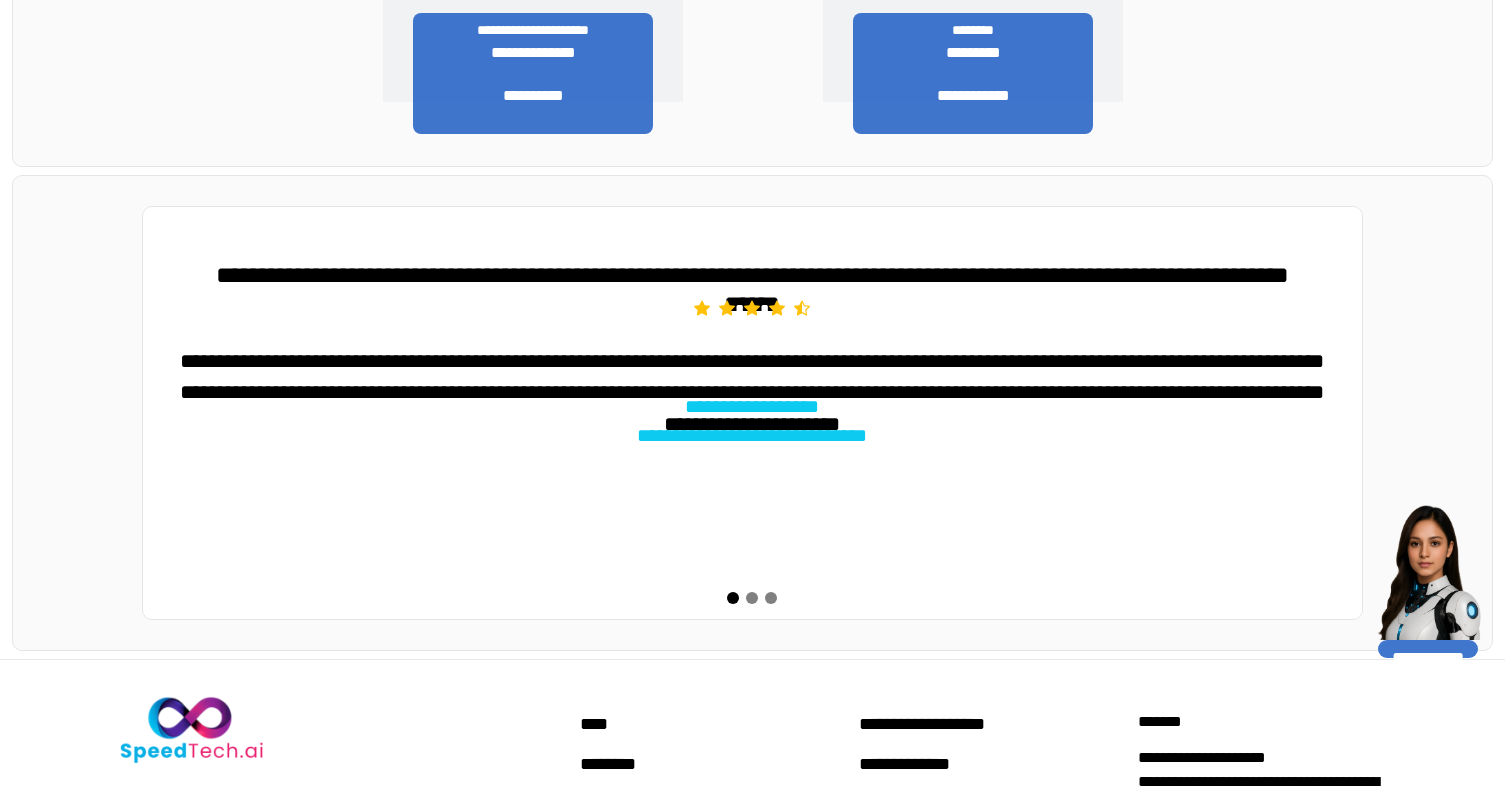 scroll, scrollTop: 2202, scrollLeft: 0, axis: vertical 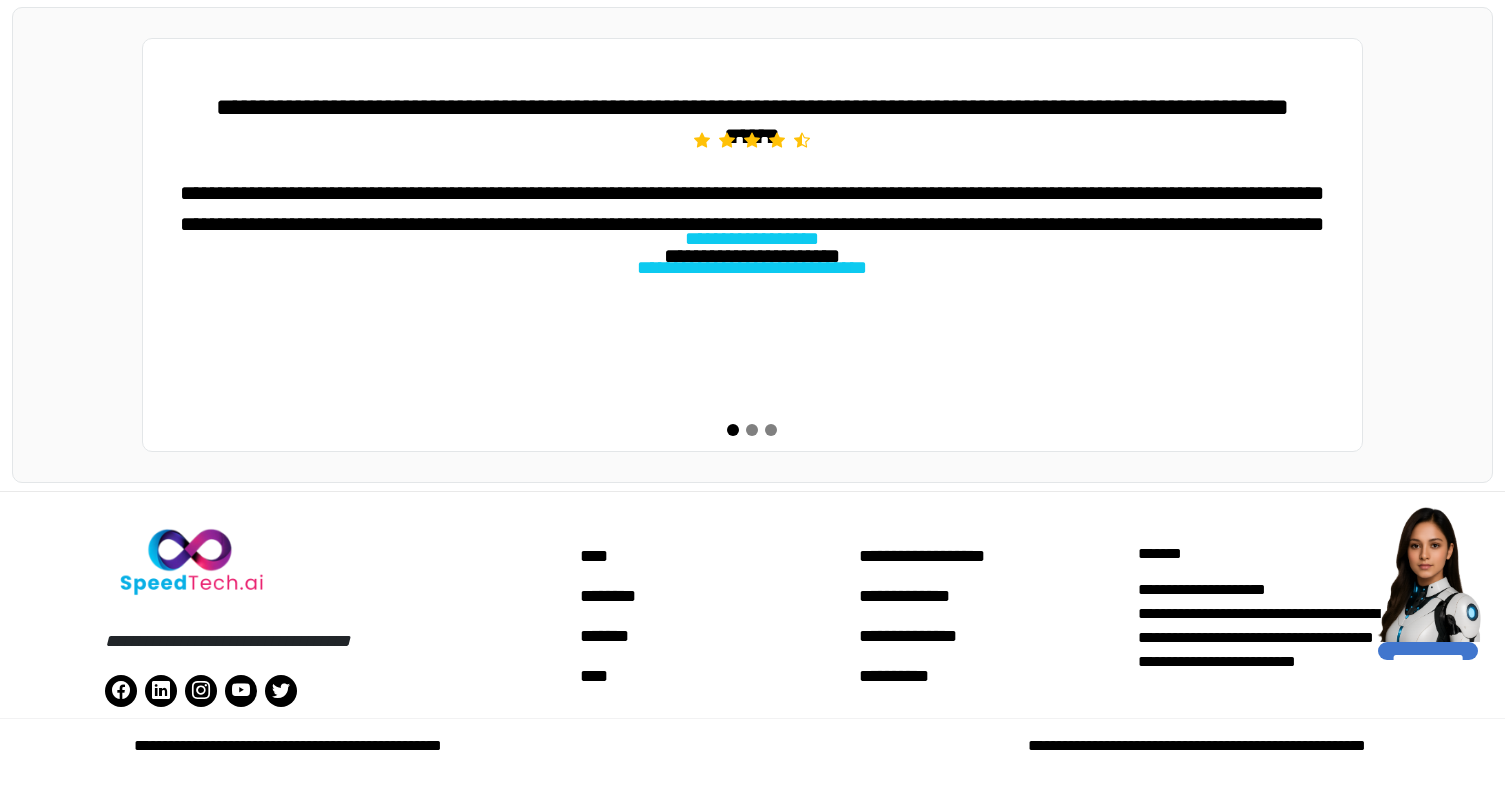 click on "**********" at bounding box center (752, 107) 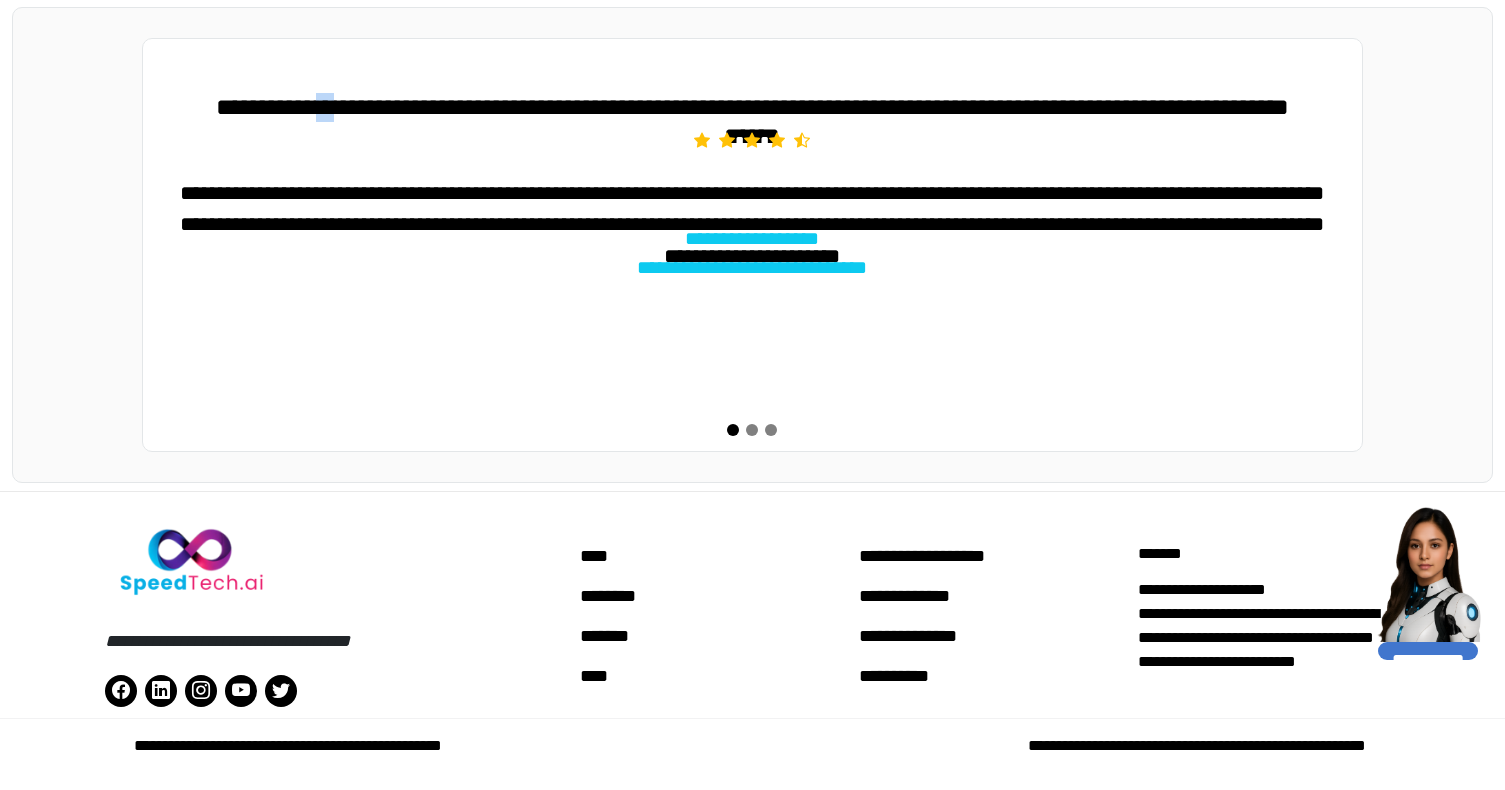 click on "**********" at bounding box center [752, 107] 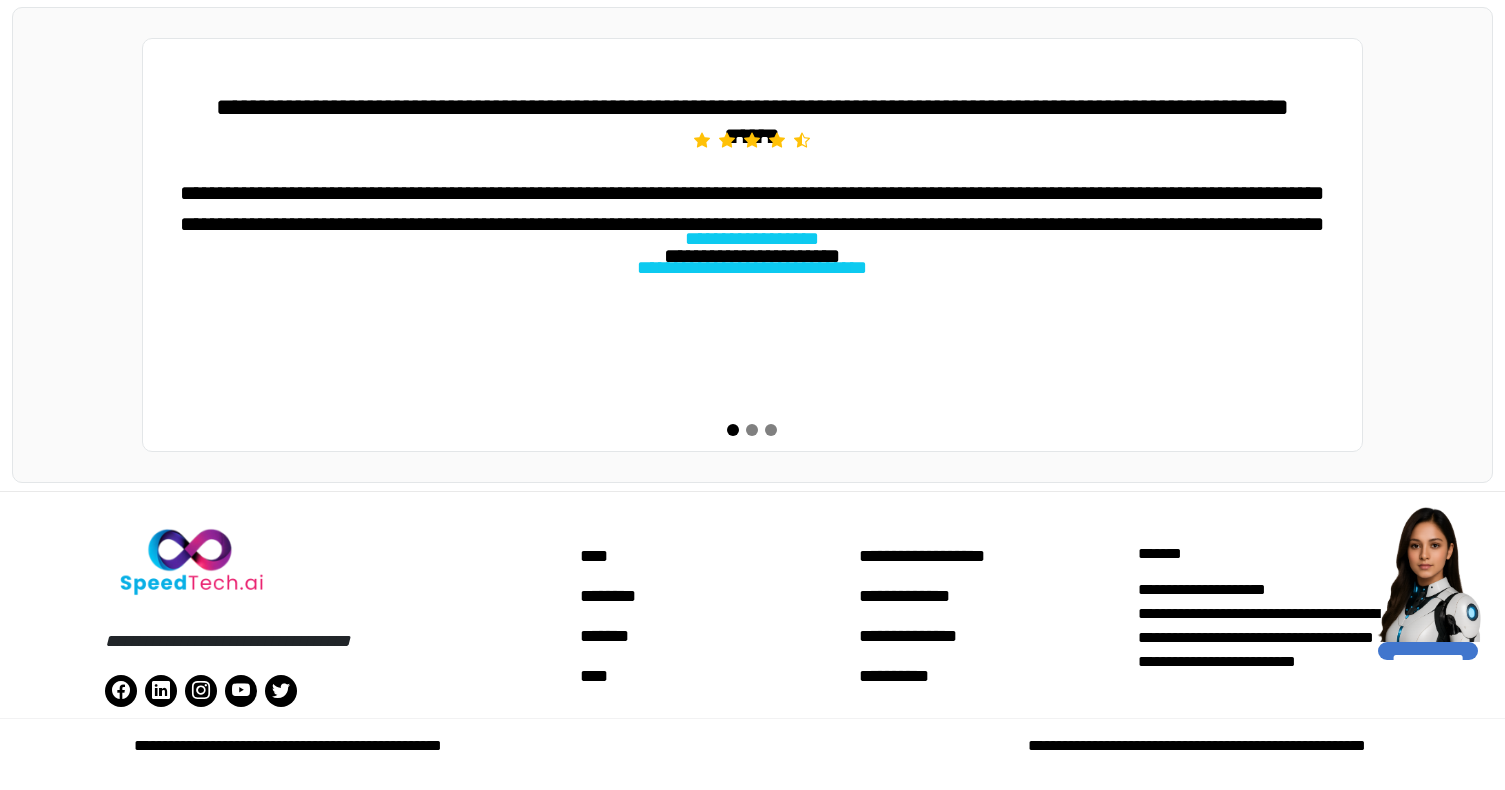 click on "**********" at bounding box center [752, 107] 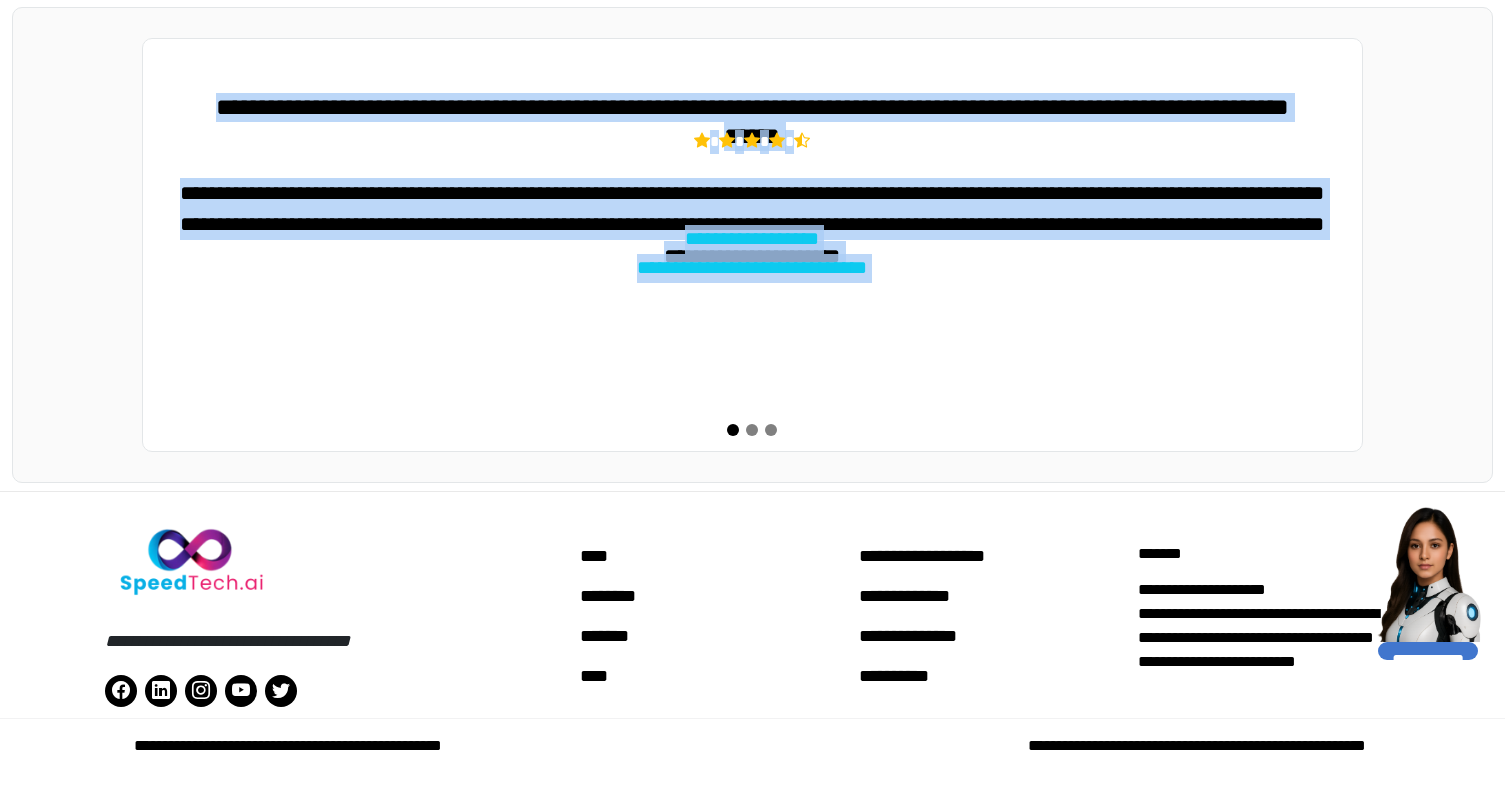 drag, startPoint x: 424, startPoint y: 96, endPoint x: 963, endPoint y: 289, distance: 572.512 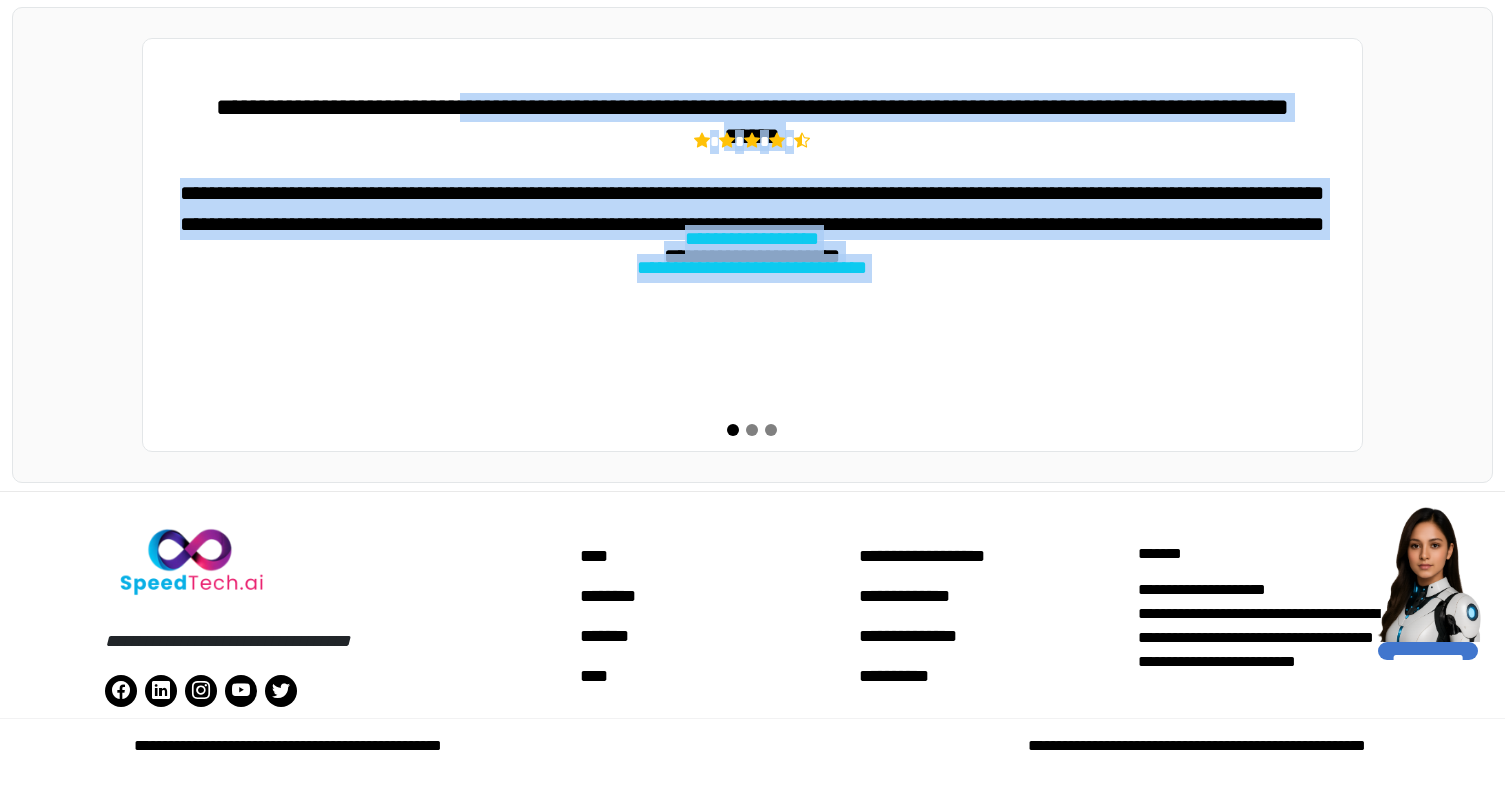 drag, startPoint x: 963, startPoint y: 289, endPoint x: 695, endPoint y: 101, distance: 327.36523 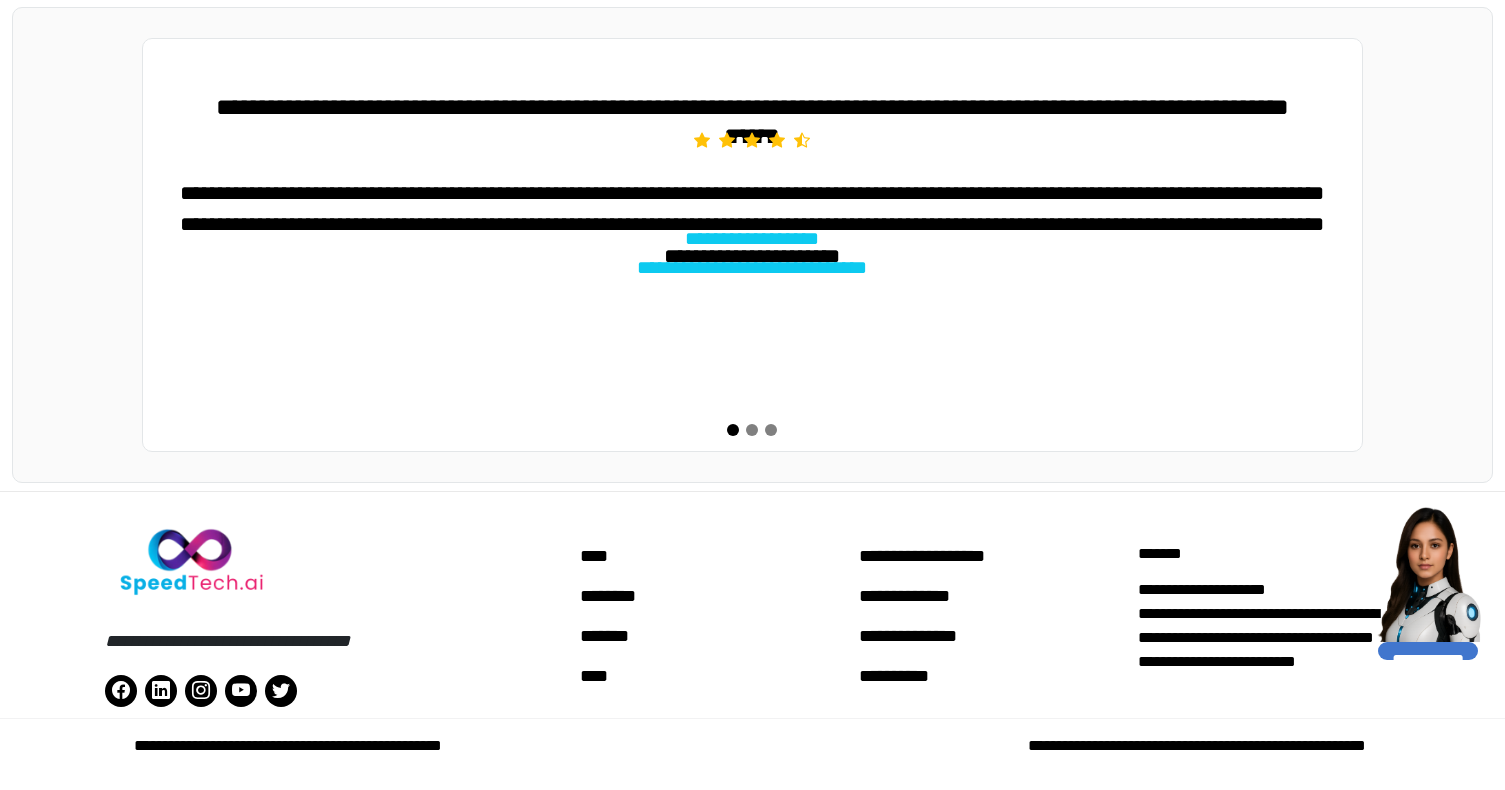 click at bounding box center (752, 430) 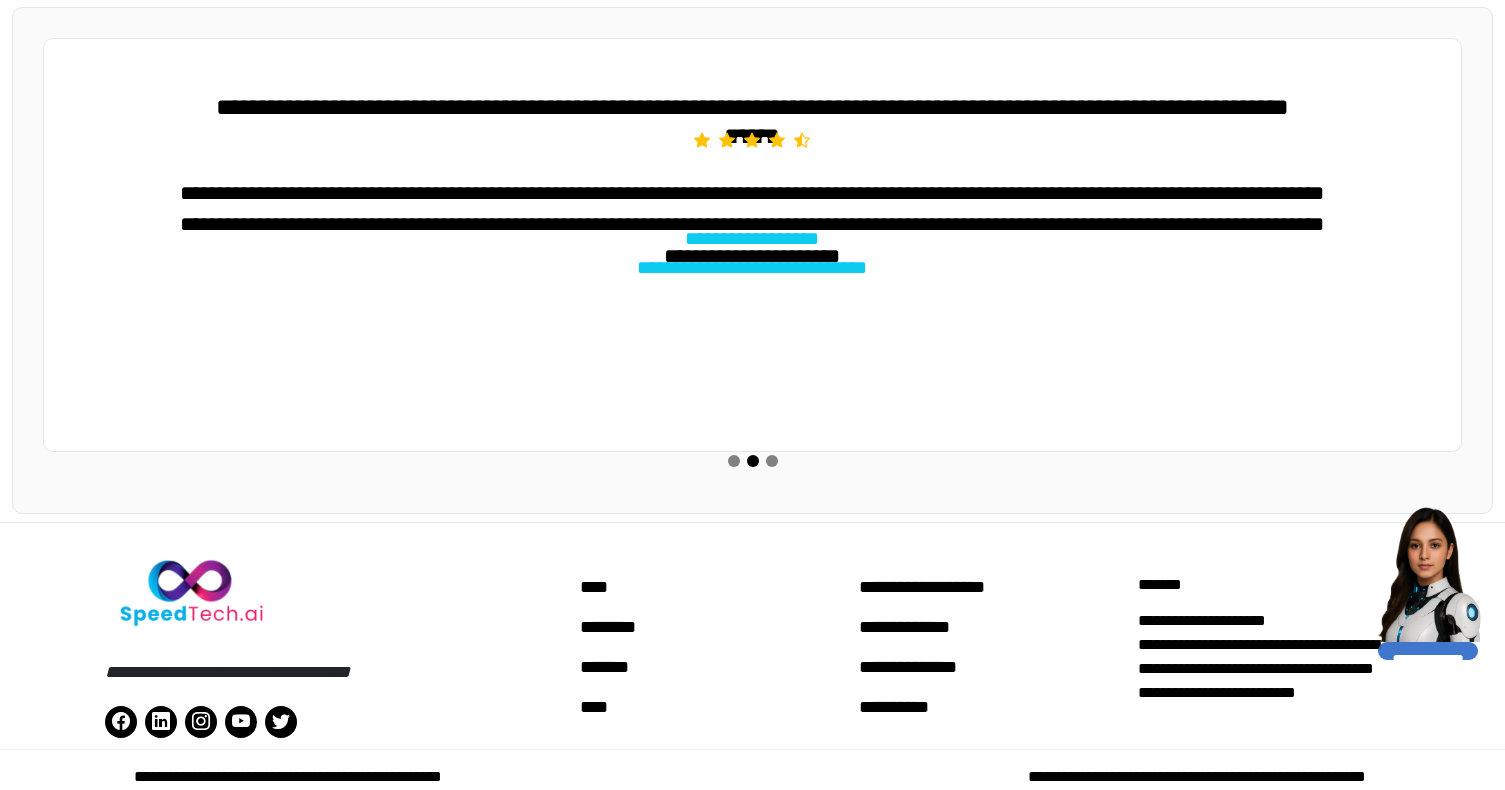 click on "**********" at bounding box center [752, 260] 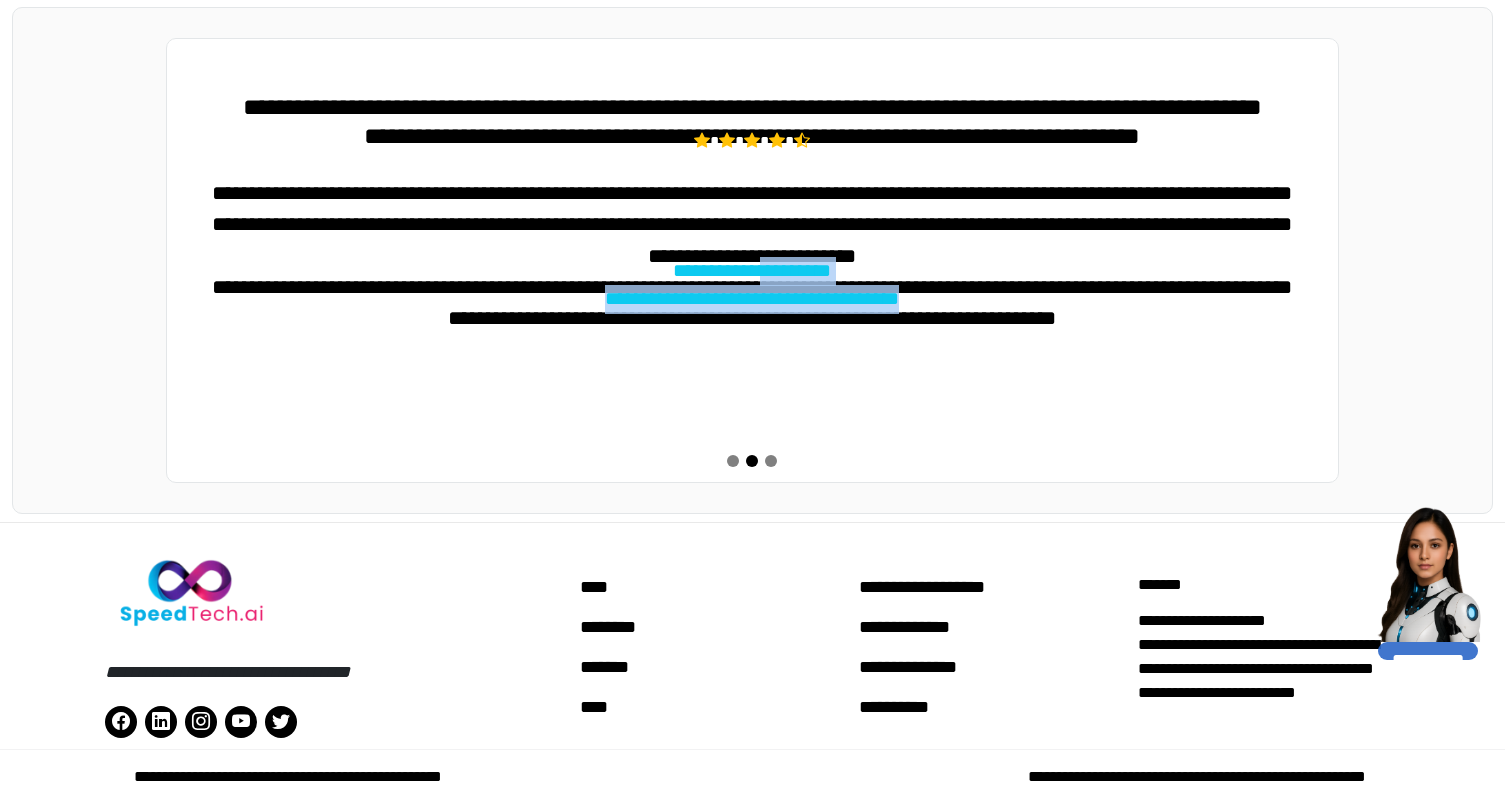 drag, startPoint x: 1207, startPoint y: 318, endPoint x: 734, endPoint y: 271, distance: 475.32935 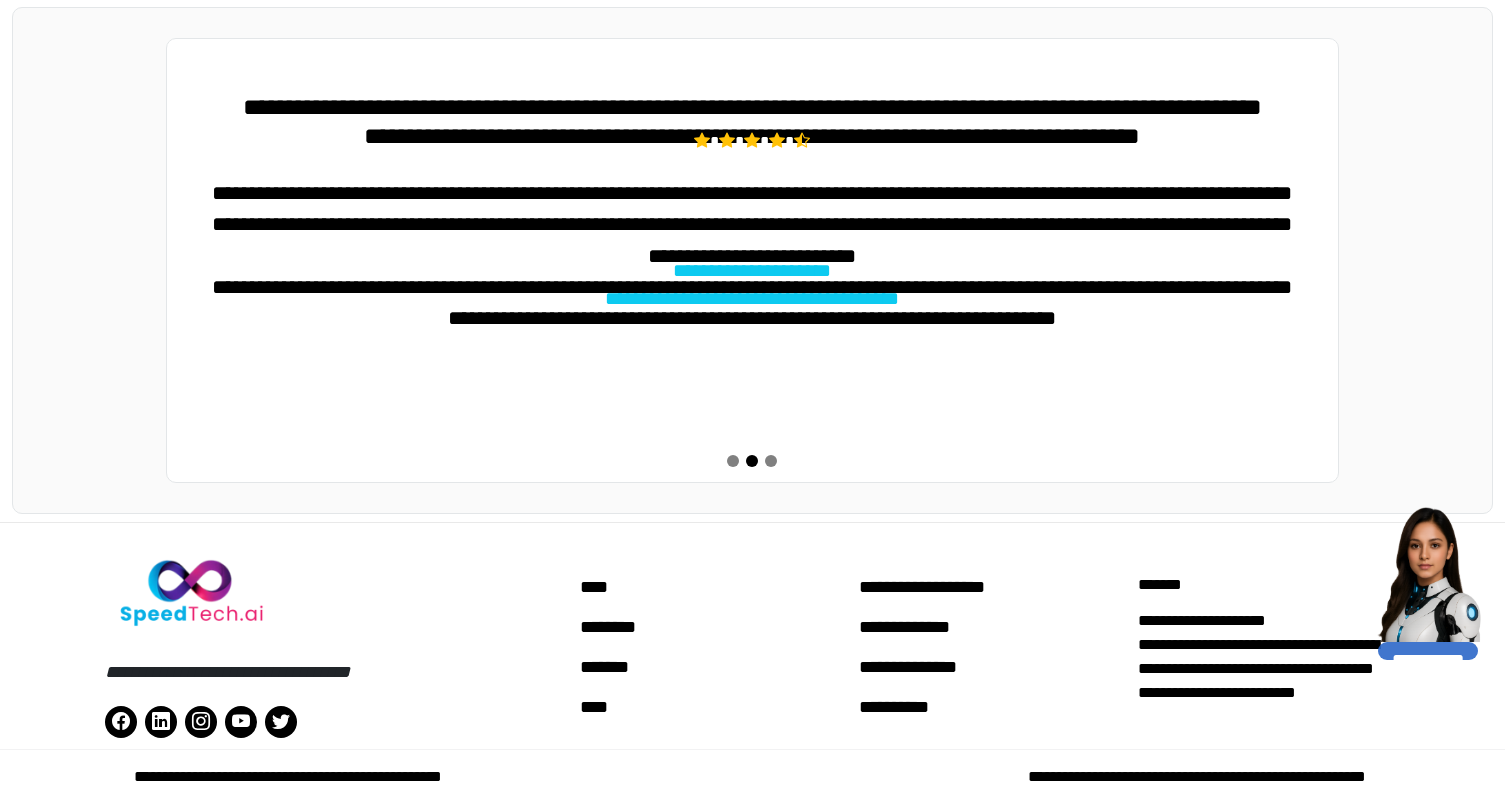 click on "**********" at bounding box center [753, 123] 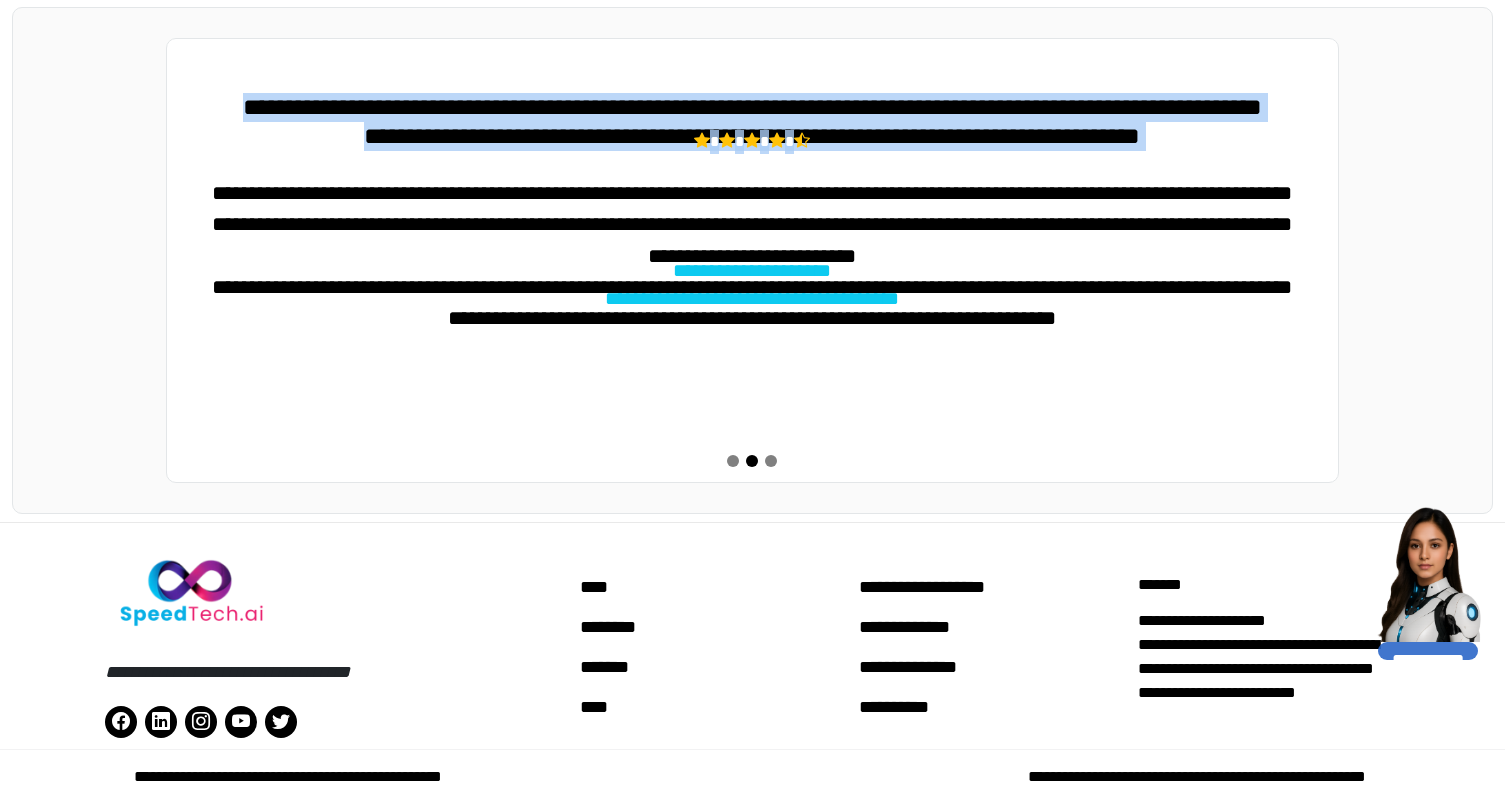 drag, startPoint x: 894, startPoint y: 169, endPoint x: 855, endPoint y: 94, distance: 84.53402 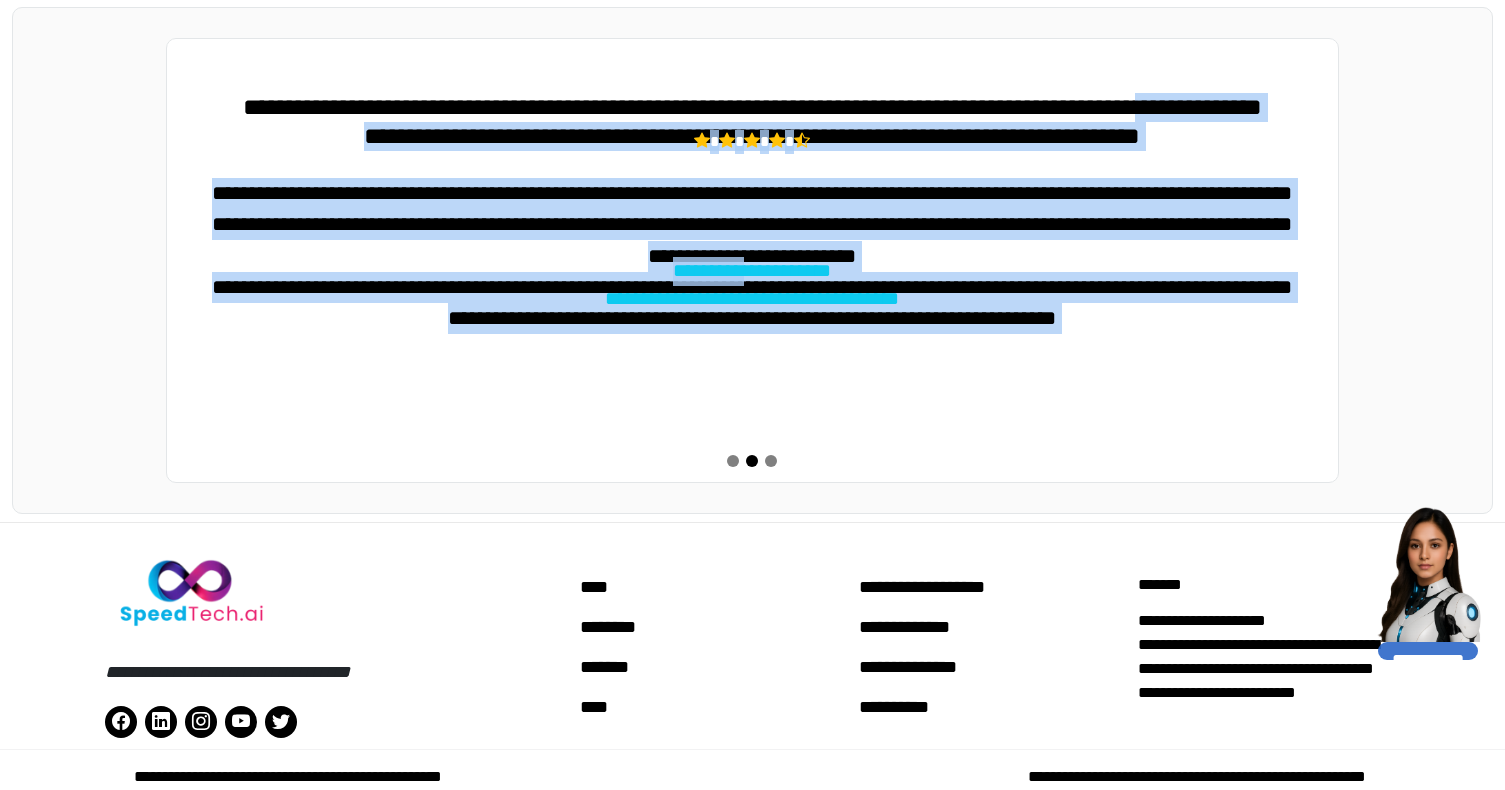 drag, startPoint x: 855, startPoint y: 94, endPoint x: 1128, endPoint y: 250, distance: 314.42804 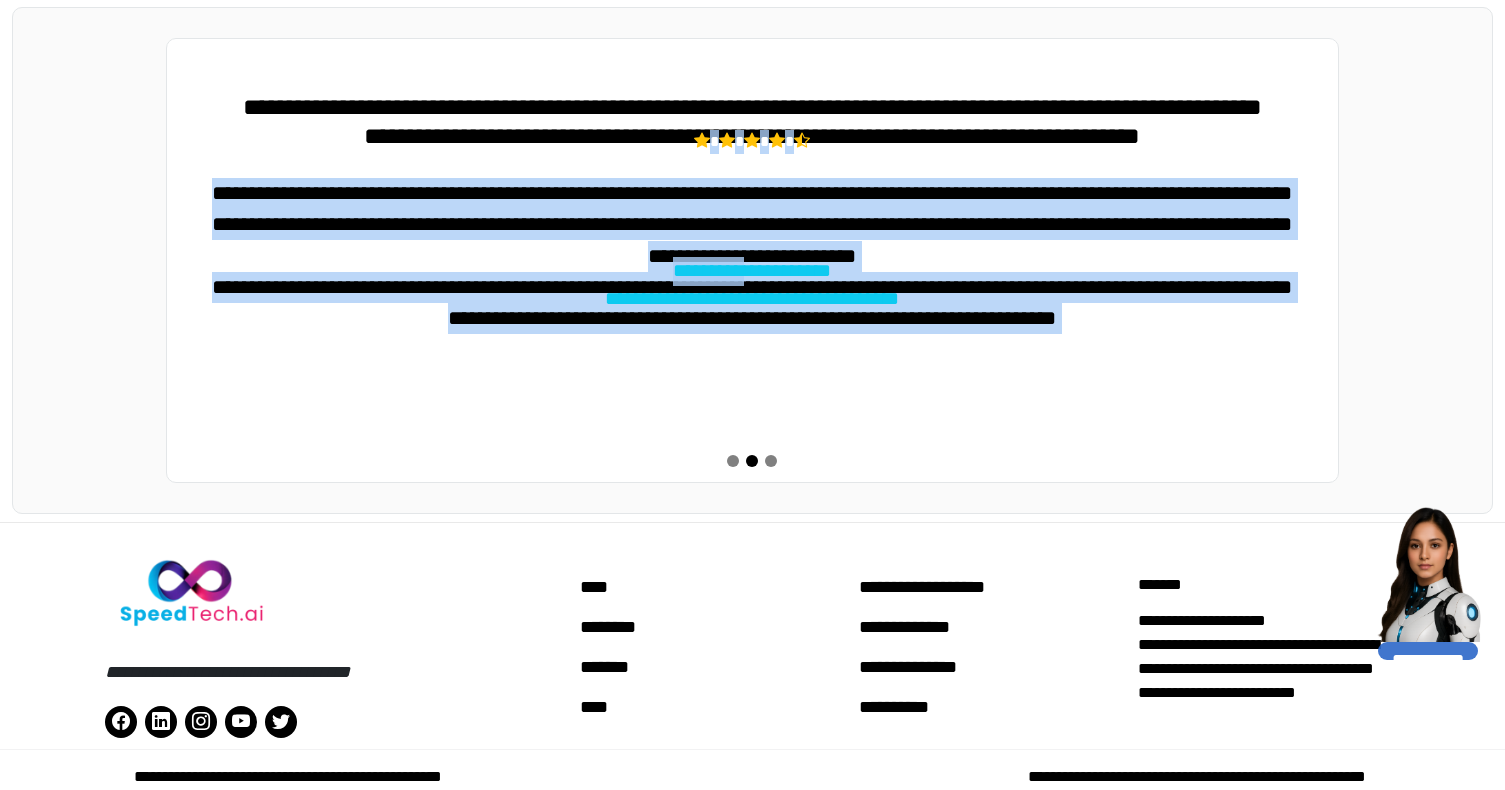 drag, startPoint x: 1128, startPoint y: 250, endPoint x: 794, endPoint y: 124, distance: 356.9762 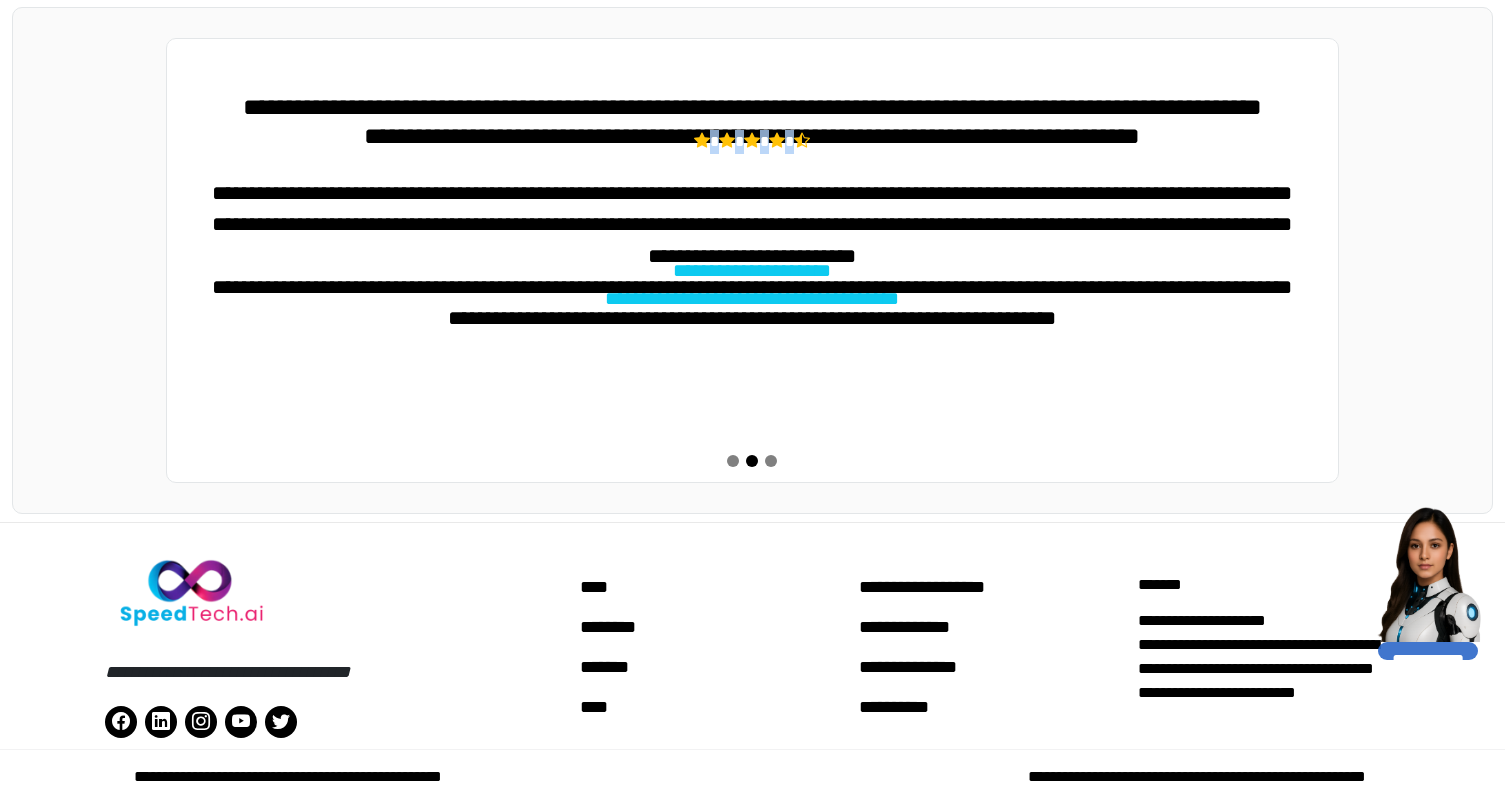 click on "**********" at bounding box center [753, 123] 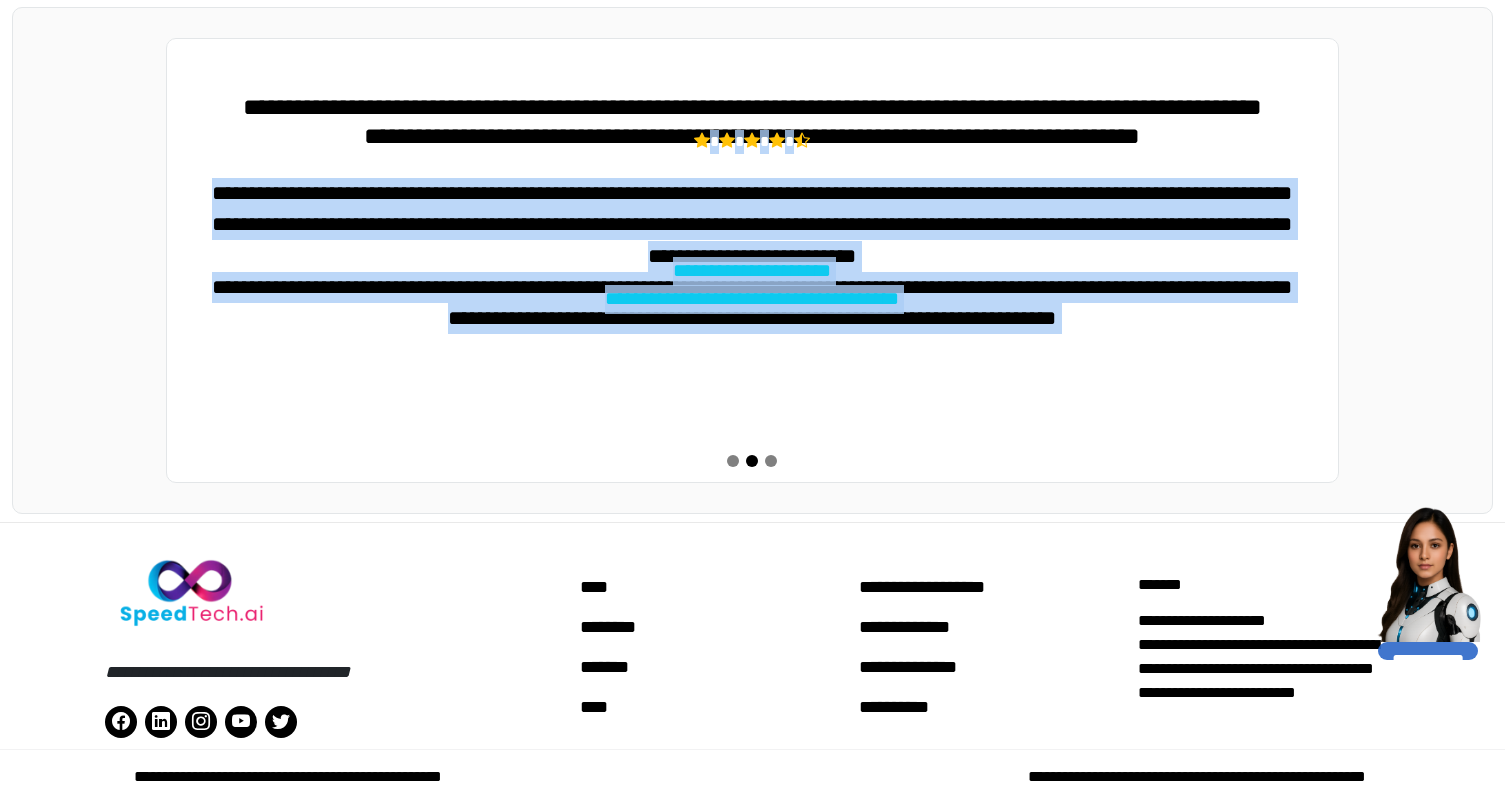 drag, startPoint x: 794, startPoint y: 124, endPoint x: 1075, endPoint y: 334, distance: 350.8005 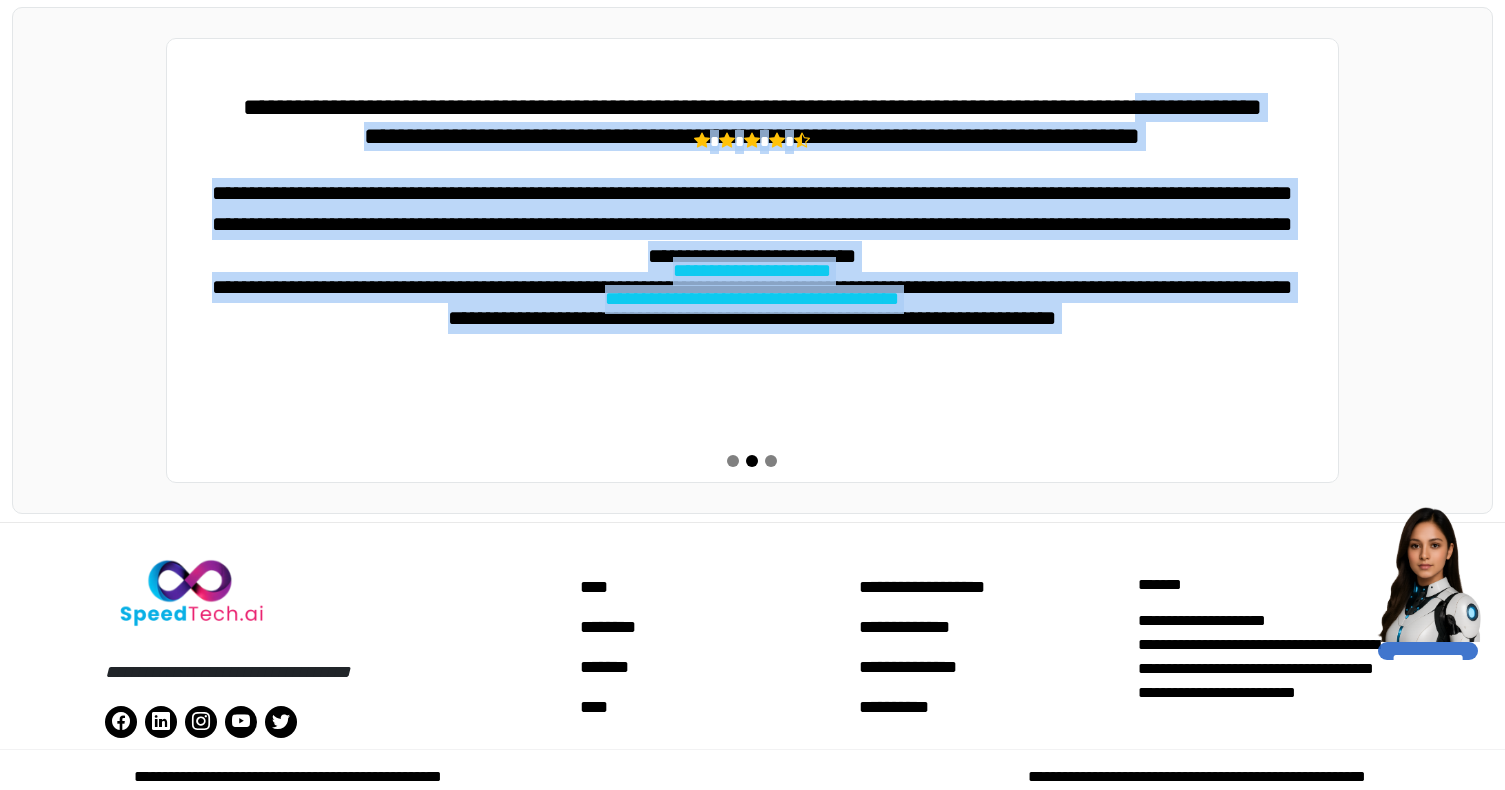 drag, startPoint x: 1075, startPoint y: 334, endPoint x: 849, endPoint y: 106, distance: 321.0296 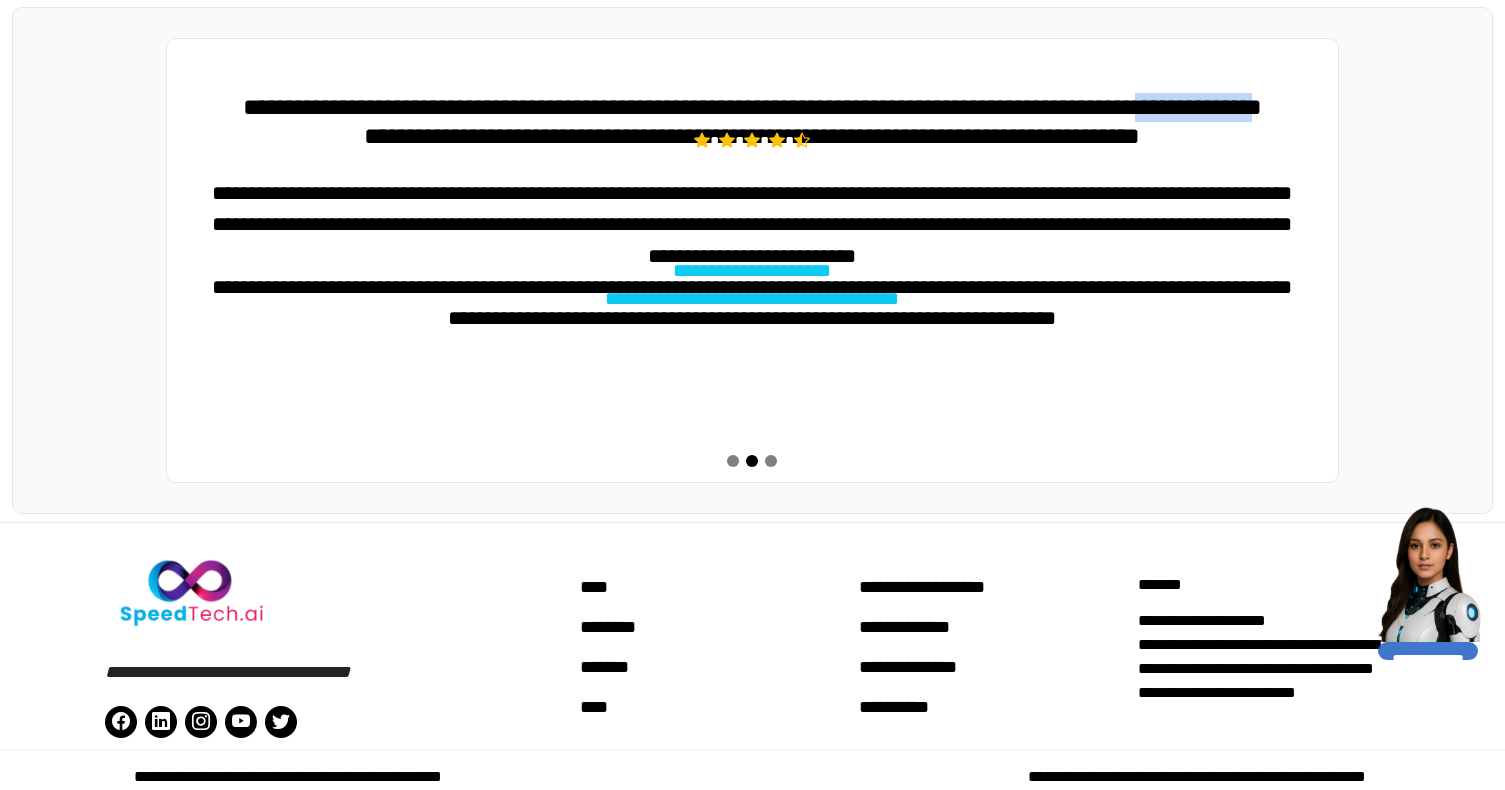 click on "**********" at bounding box center (753, 107) 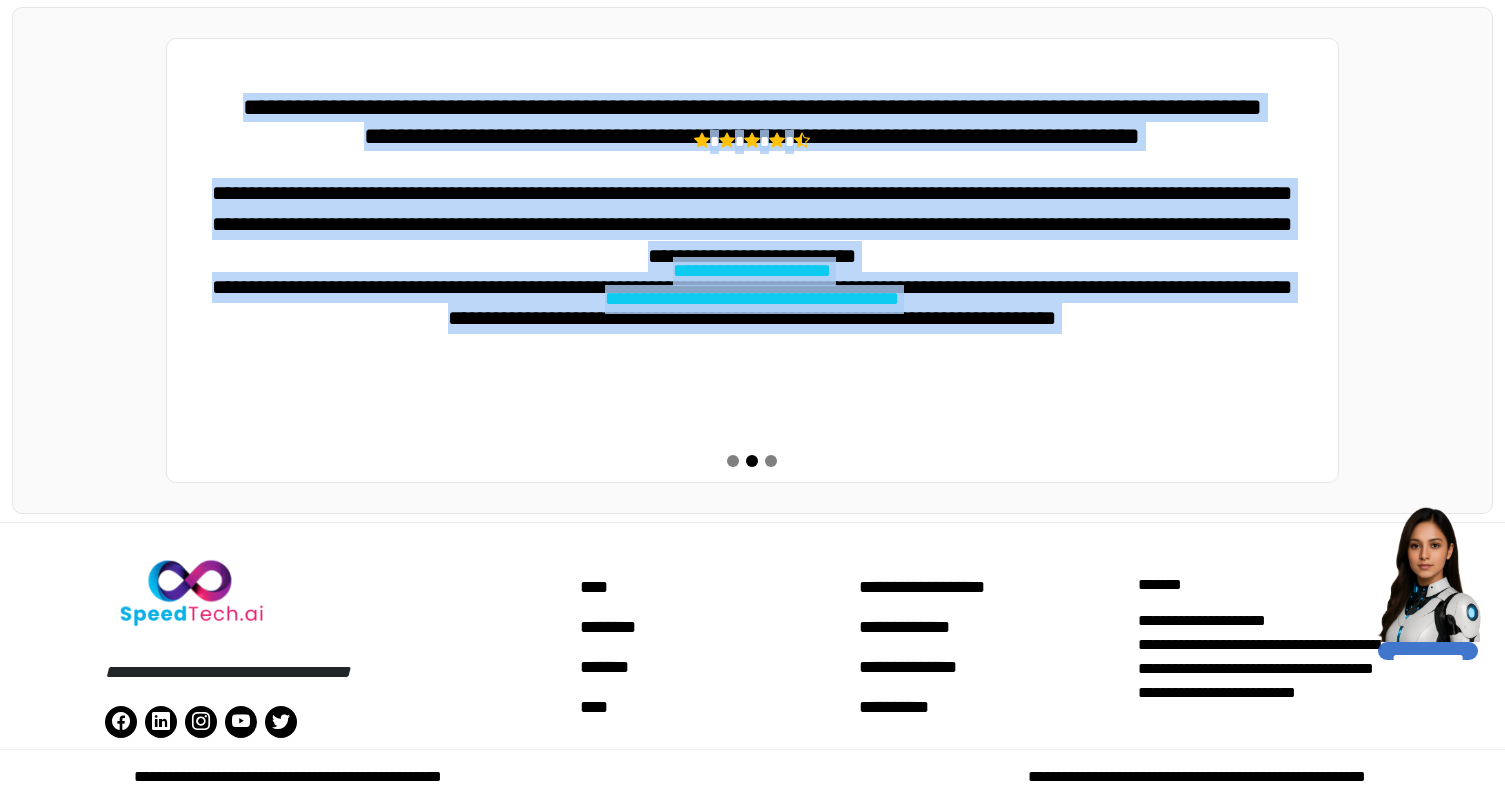 drag, startPoint x: 849, startPoint y: 106, endPoint x: 1058, endPoint y: 351, distance: 322.03415 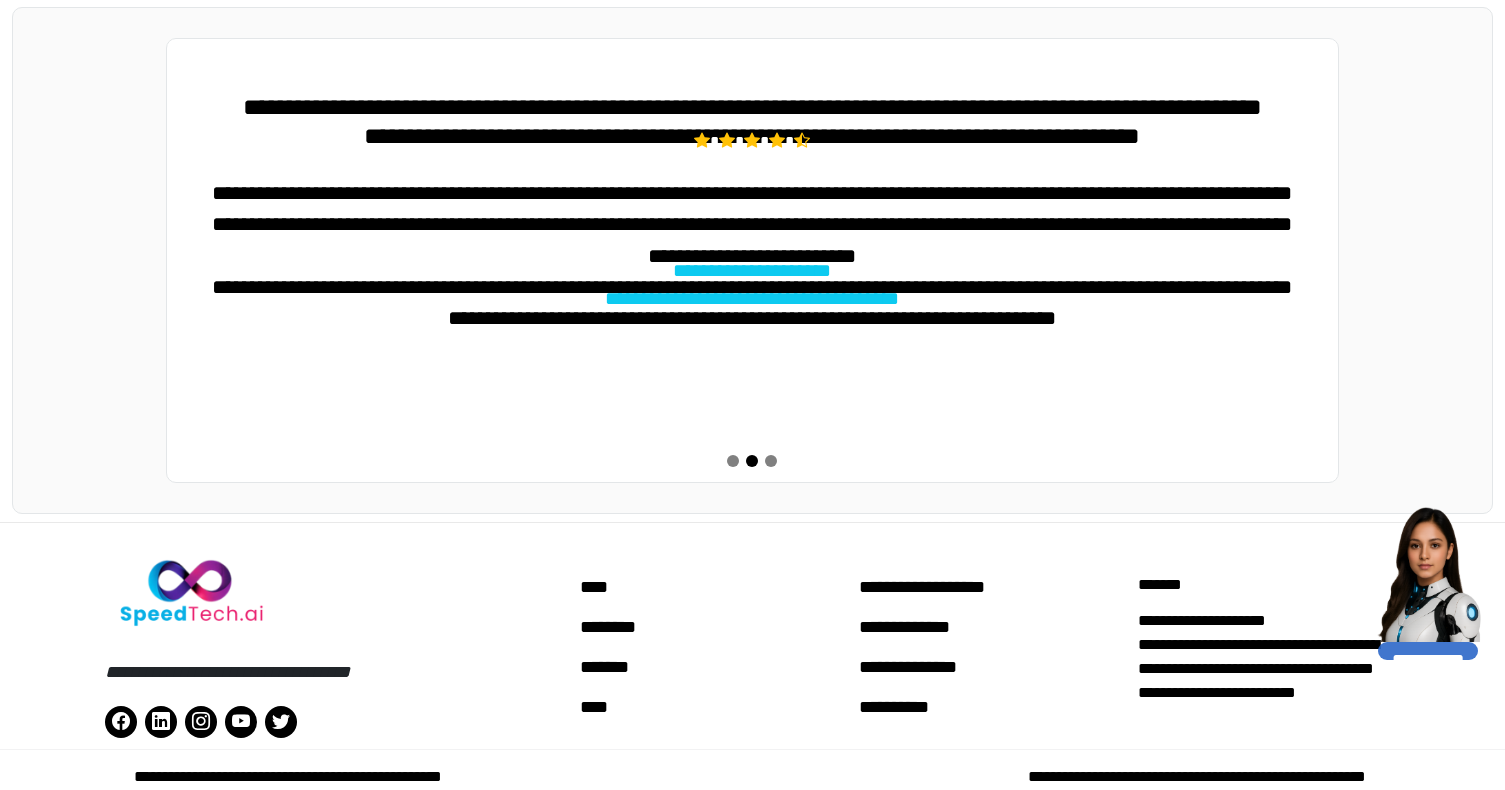 drag, startPoint x: 1058, startPoint y: 351, endPoint x: 660, endPoint y: 348, distance: 398.0113 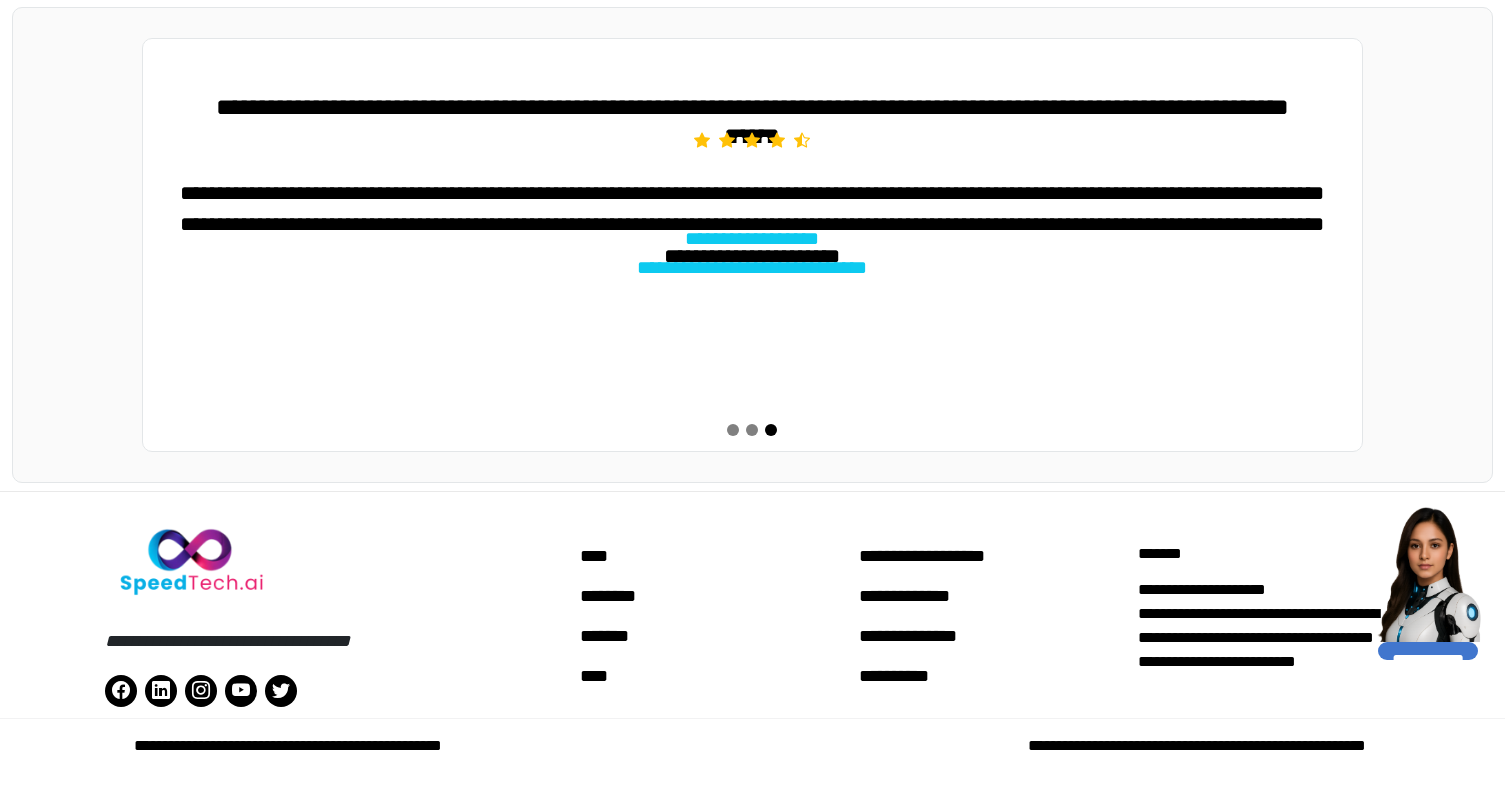 click on "**********" at bounding box center (752, 123) 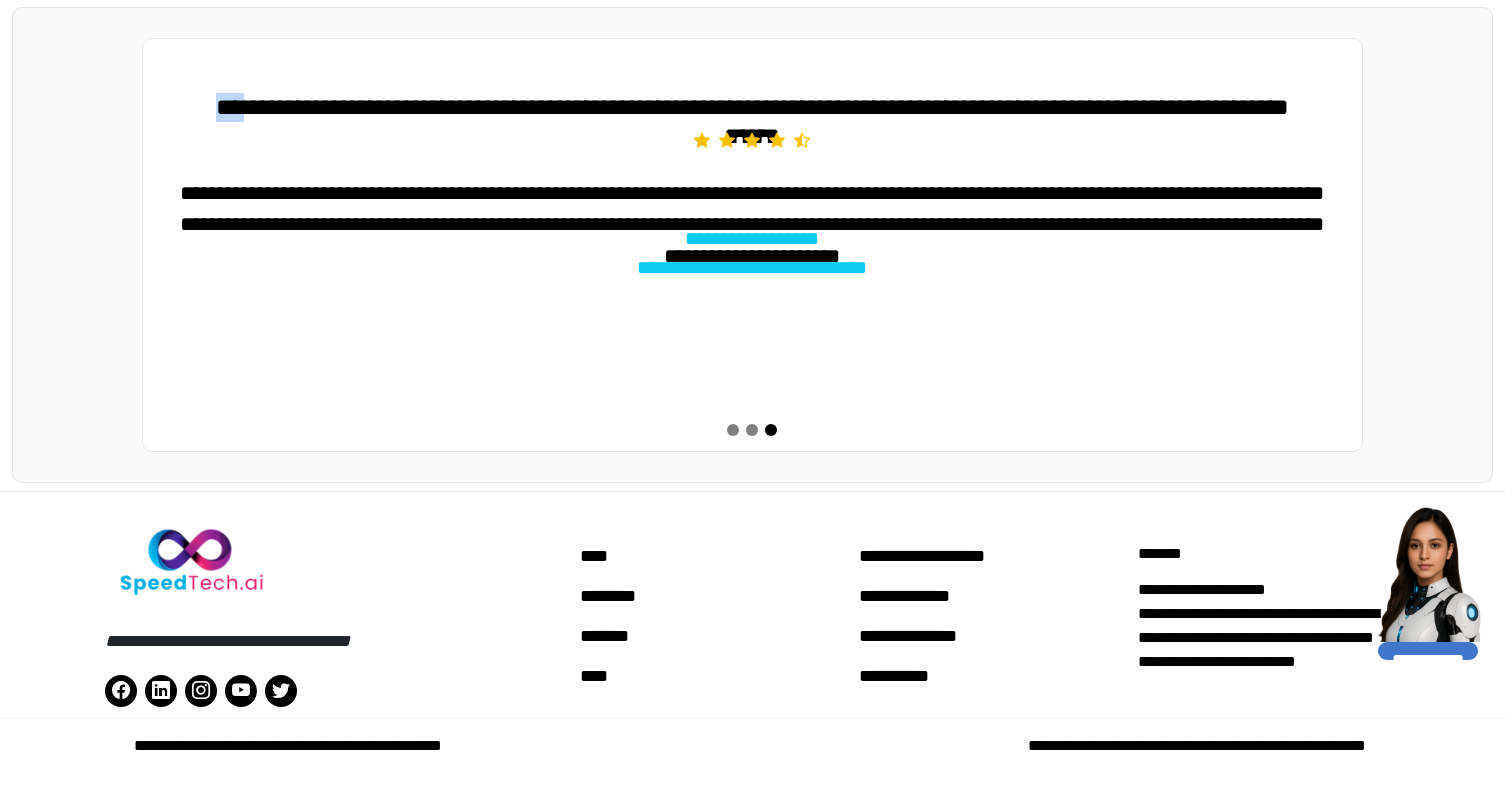 click on "**********" at bounding box center [752, 123] 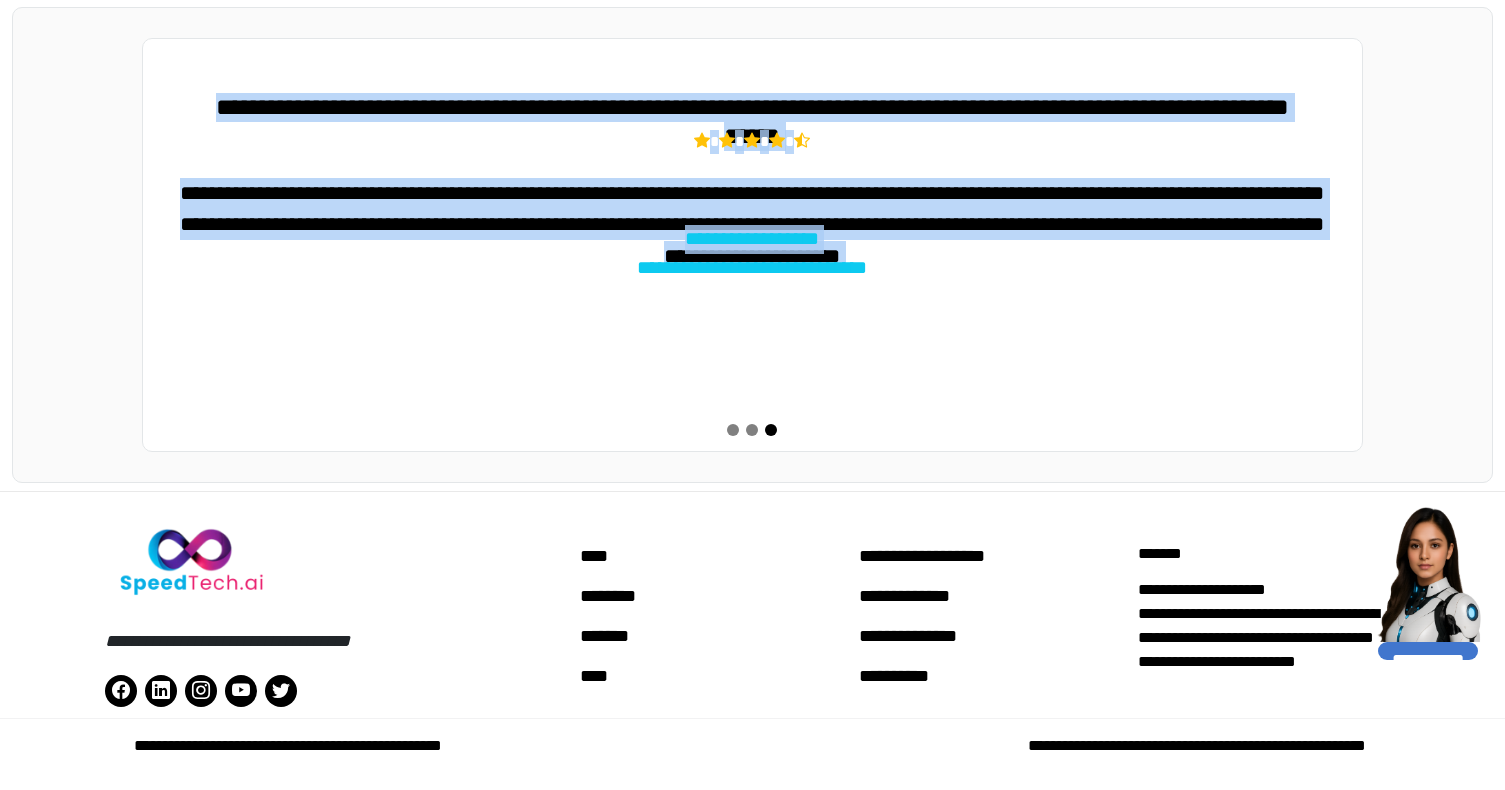 drag, startPoint x: 747, startPoint y: 86, endPoint x: 1021, endPoint y: 226, distance: 307.69464 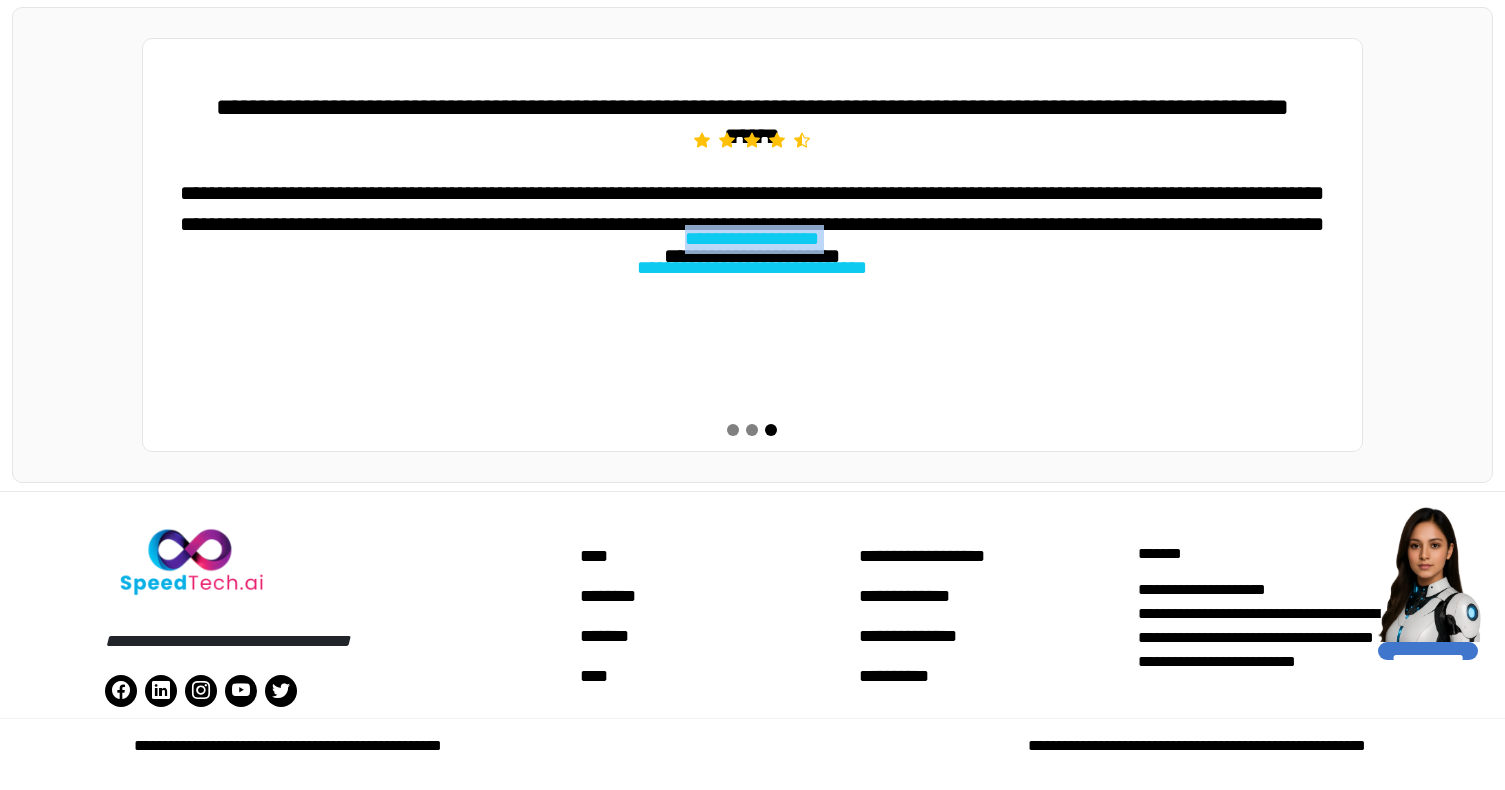 click on "**********" at bounding box center [752, 275] 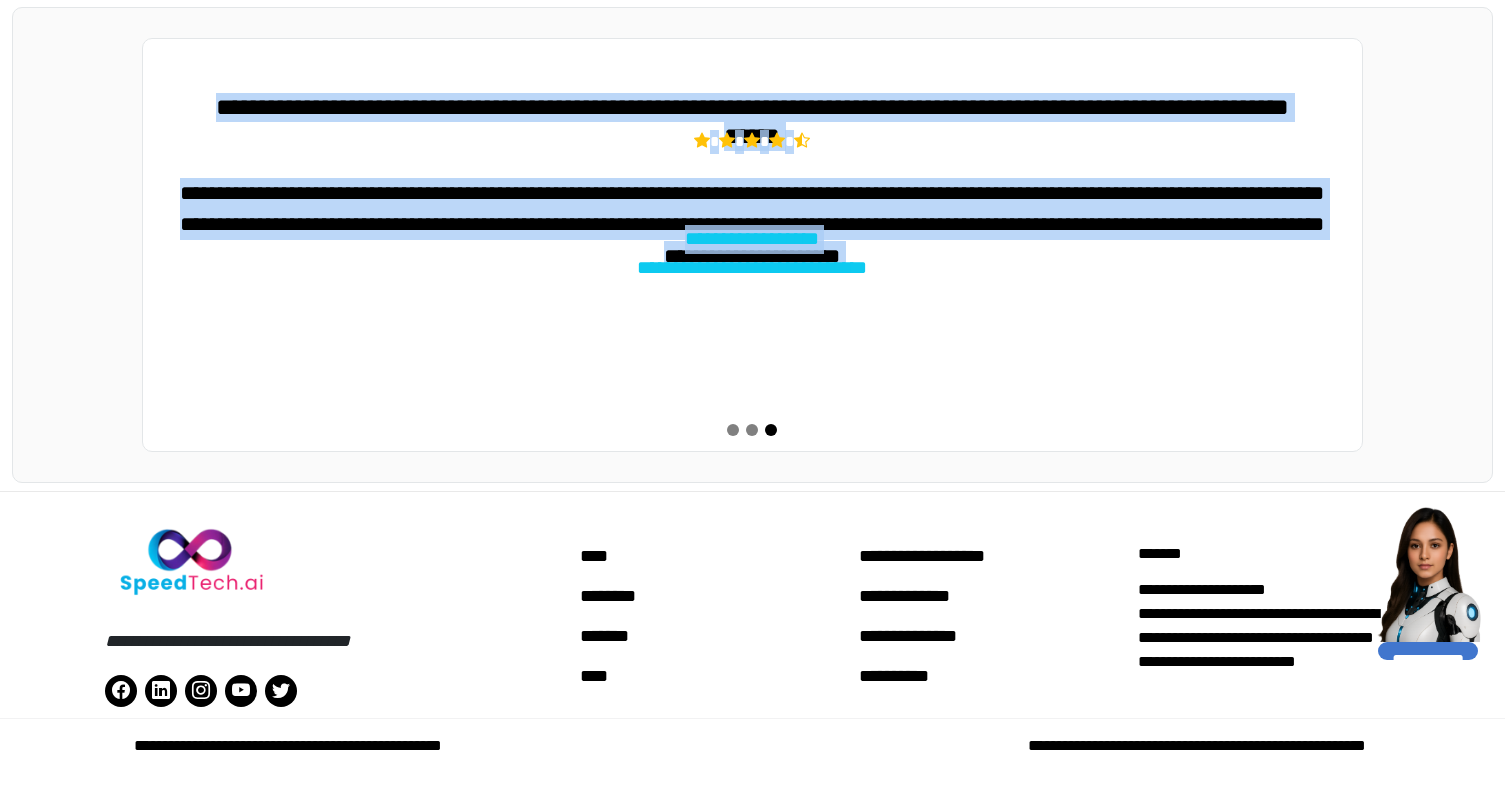 drag, startPoint x: 1021, startPoint y: 226, endPoint x: 952, endPoint y: 97, distance: 146.29422 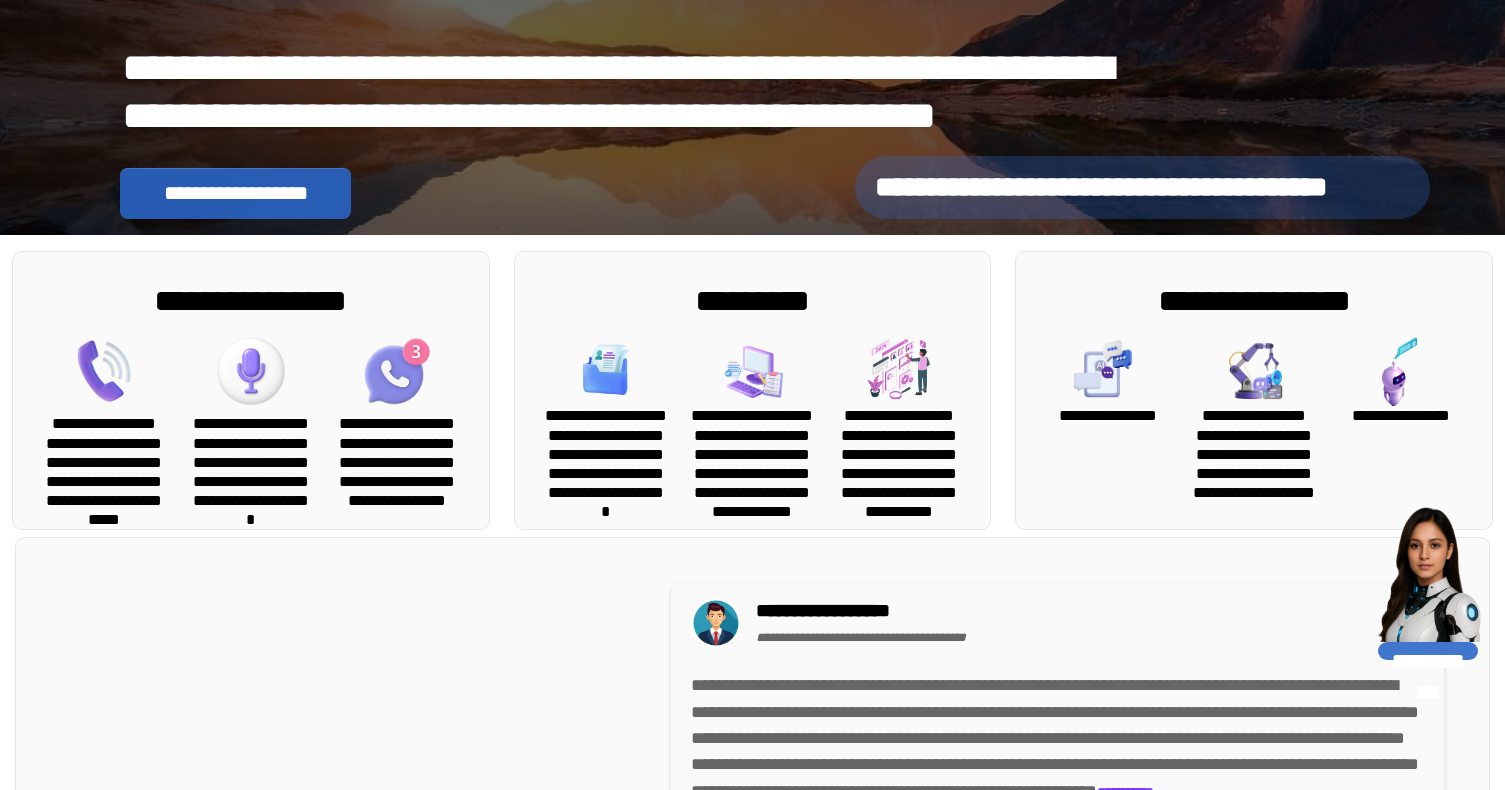 scroll, scrollTop: 520, scrollLeft: 0, axis: vertical 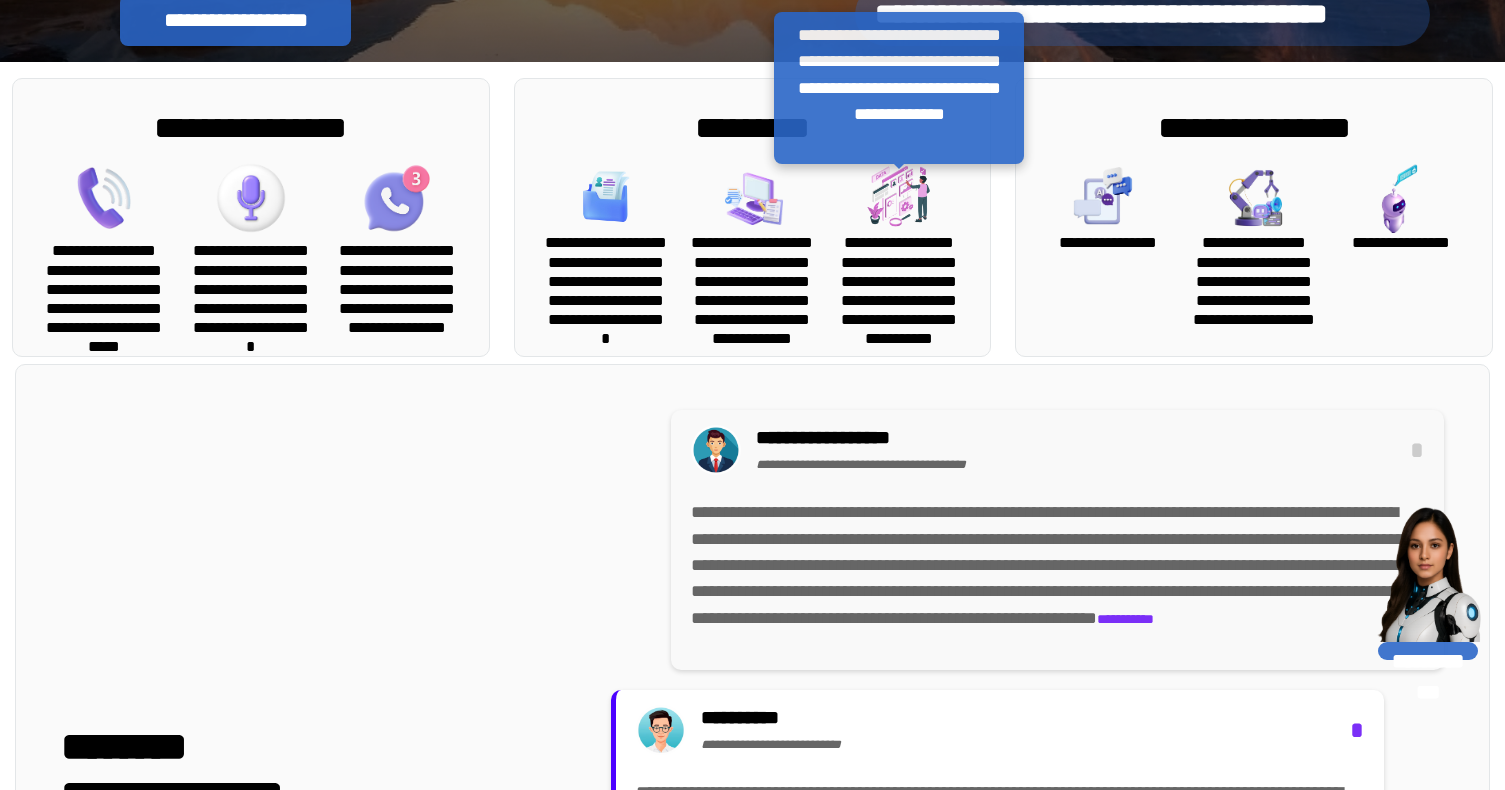 click on "**********" at bounding box center (899, 262) 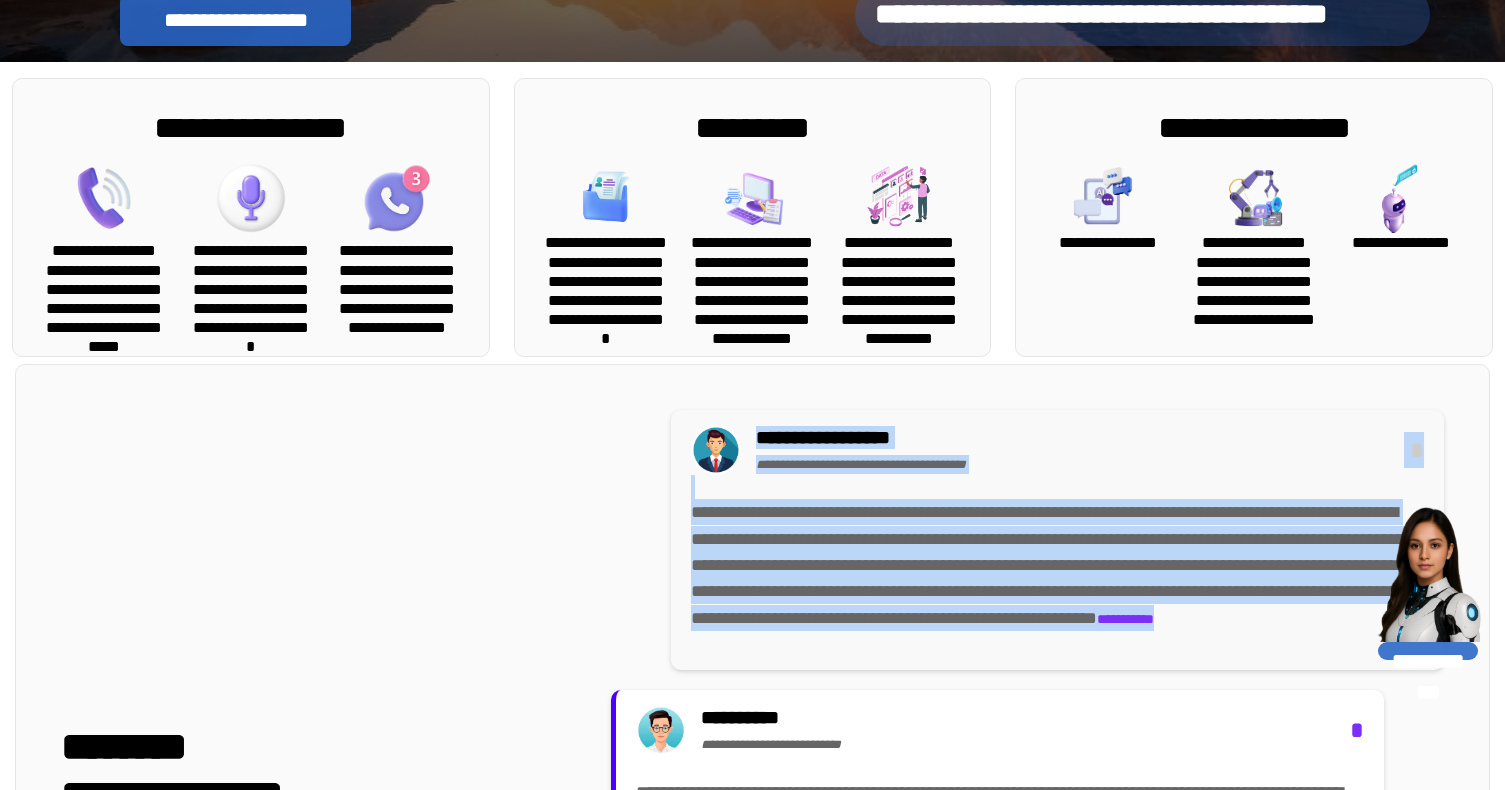 drag, startPoint x: 772, startPoint y: 416, endPoint x: 976, endPoint y: 630, distance: 295.6552 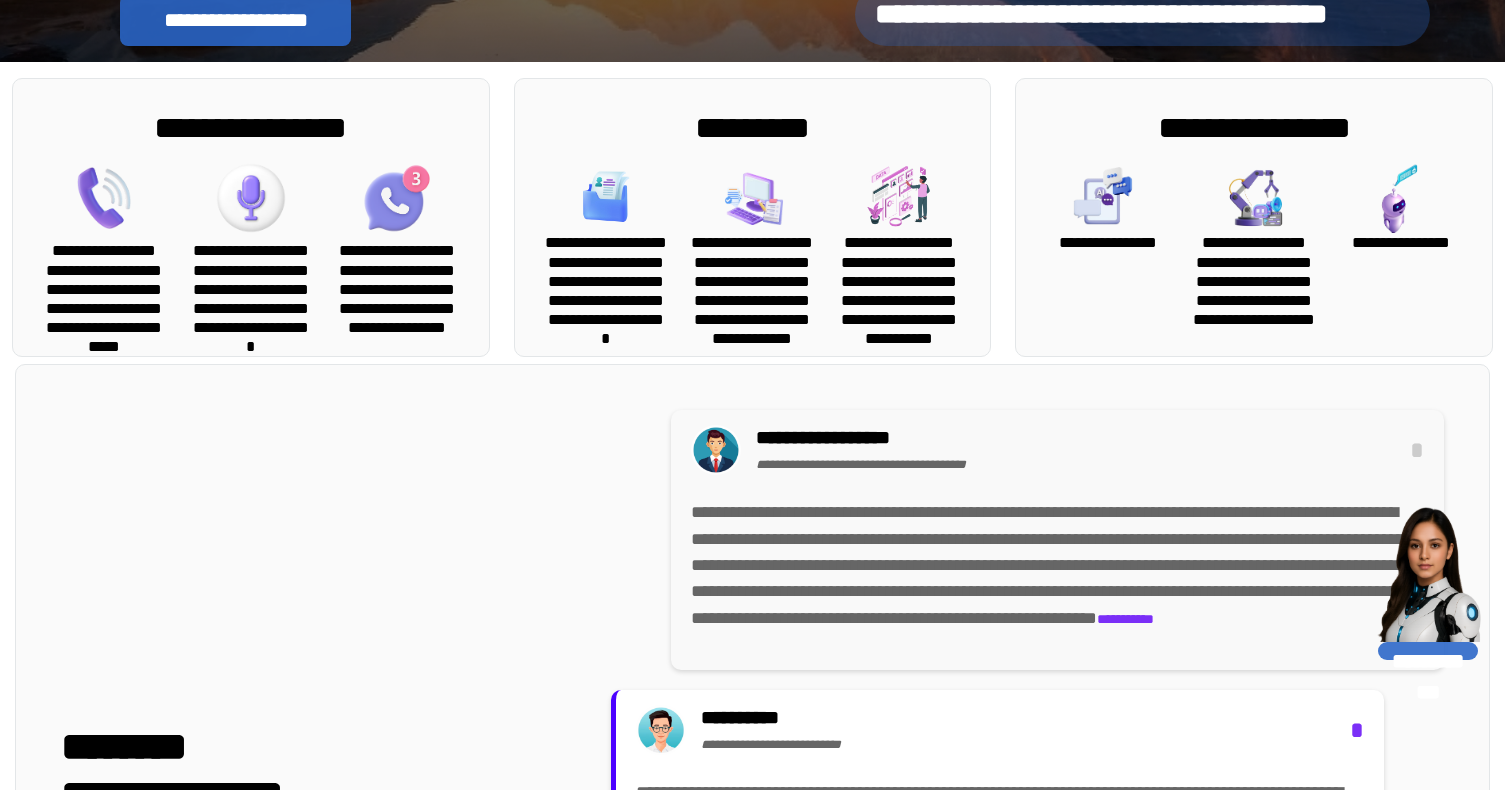 drag, startPoint x: 976, startPoint y: 630, endPoint x: 839, endPoint y: 478, distance: 204.62894 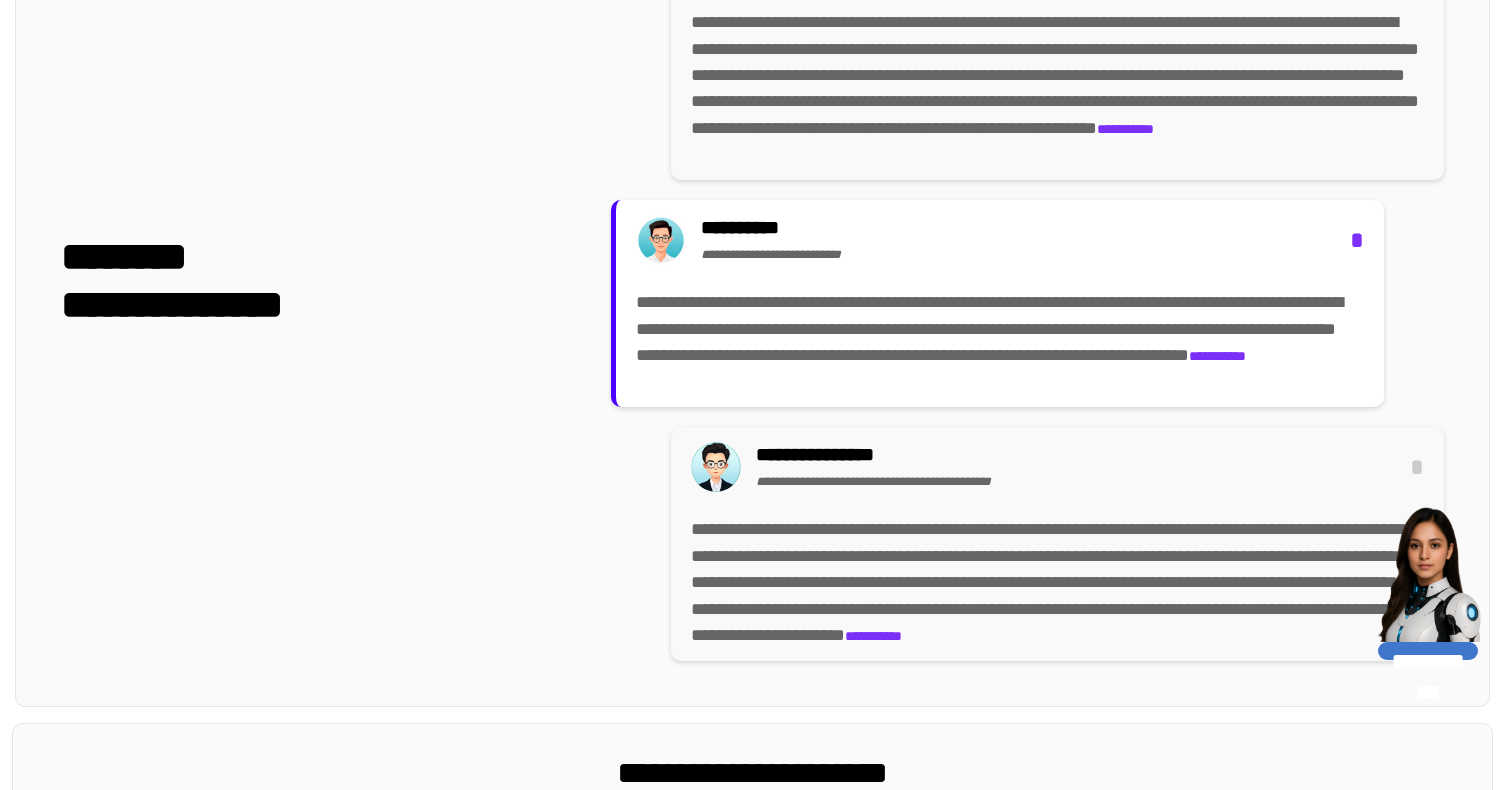scroll, scrollTop: 1150, scrollLeft: 0, axis: vertical 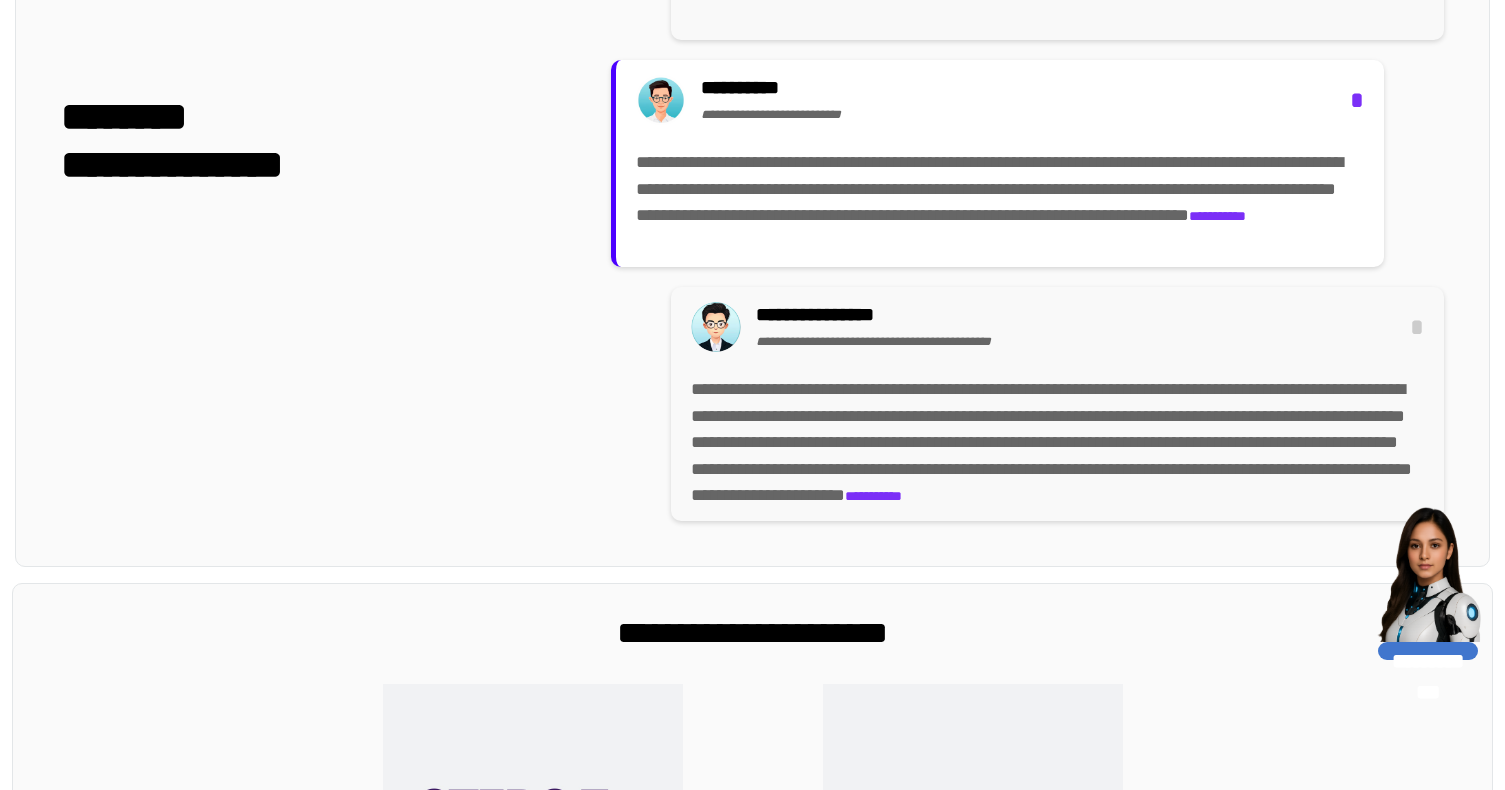 click on "**********" at bounding box center [1217, 216] 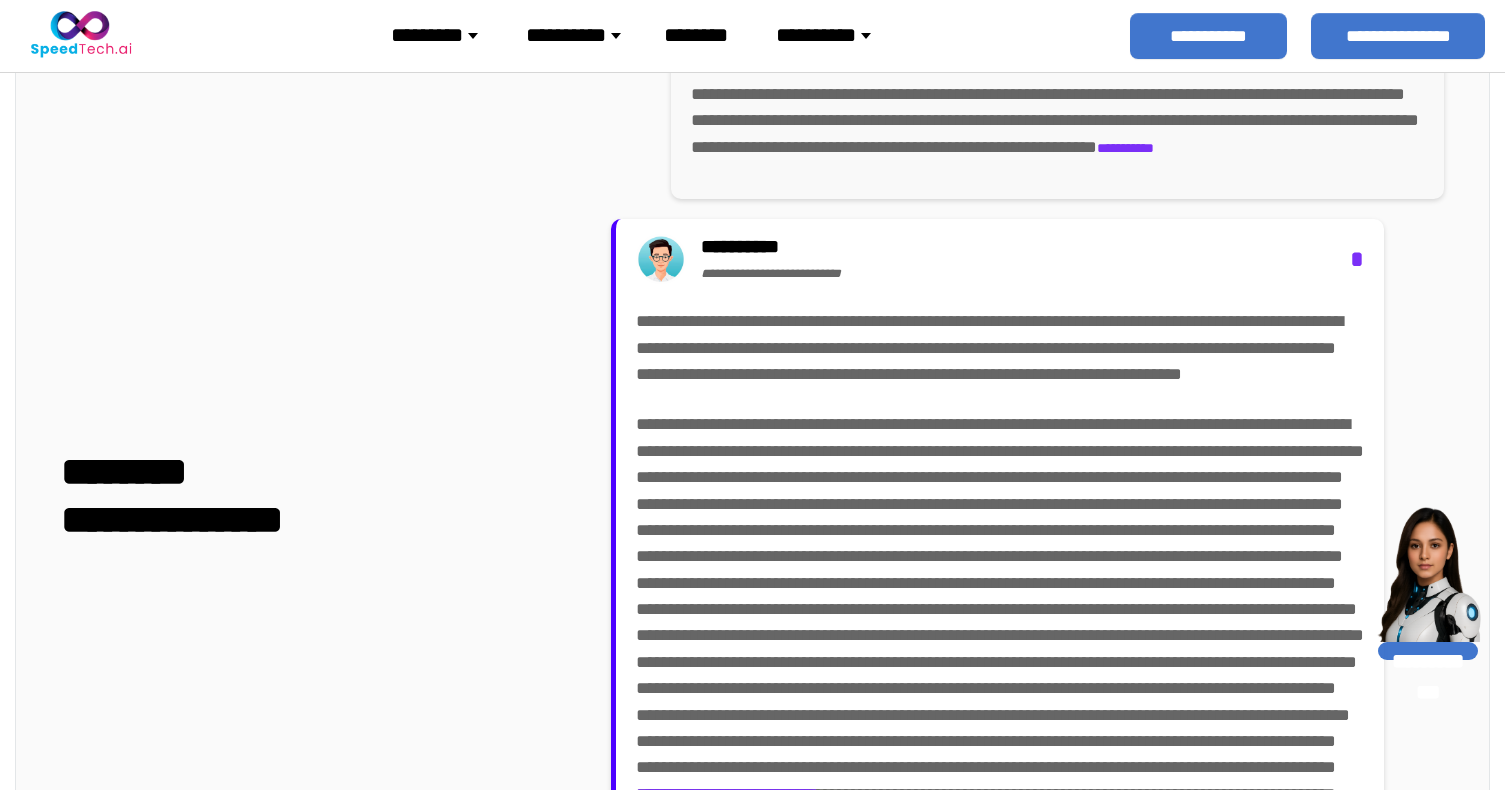 scroll, scrollTop: 937, scrollLeft: 0, axis: vertical 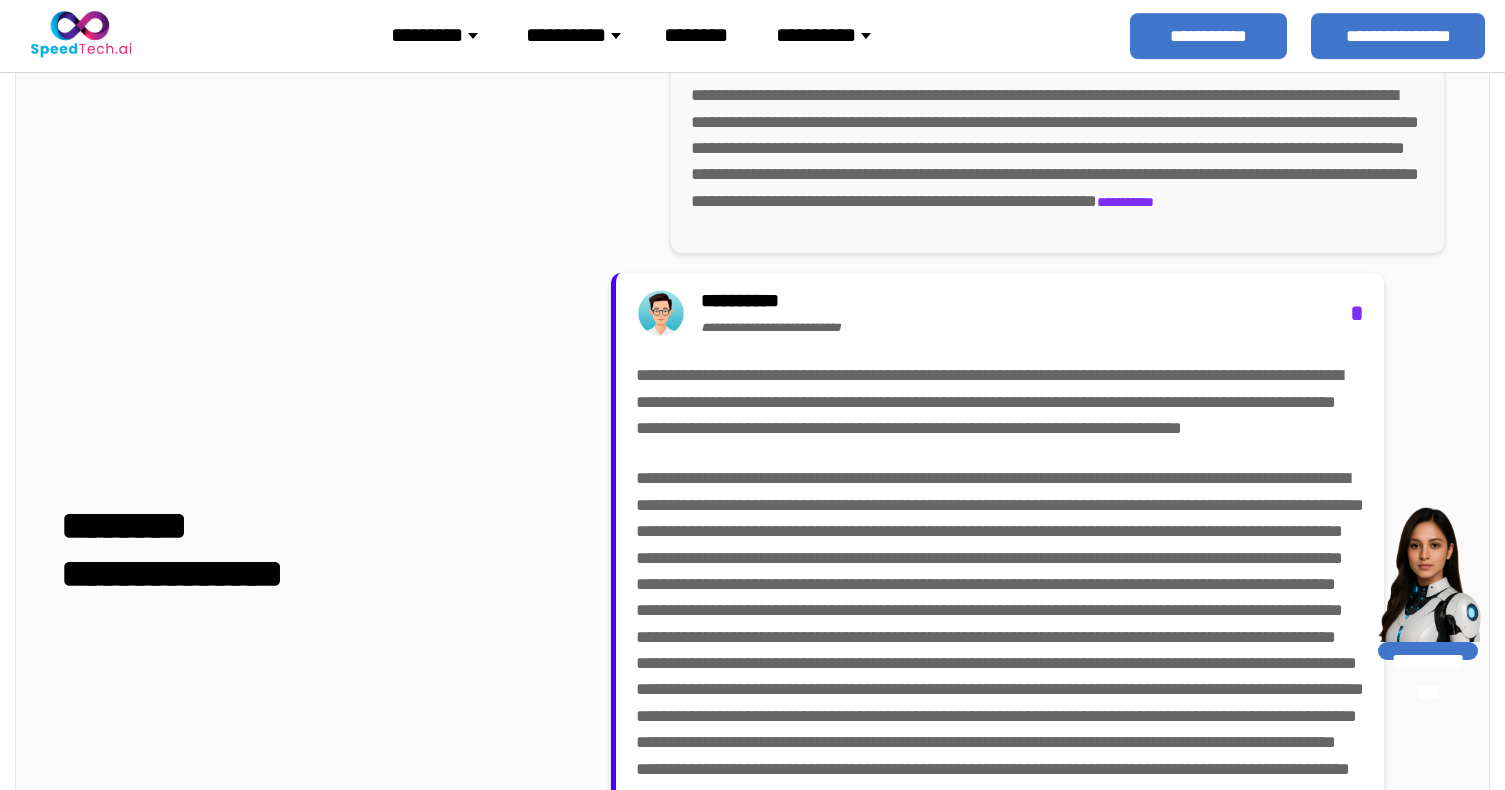 click on "**********" at bounding box center (1077, 33) 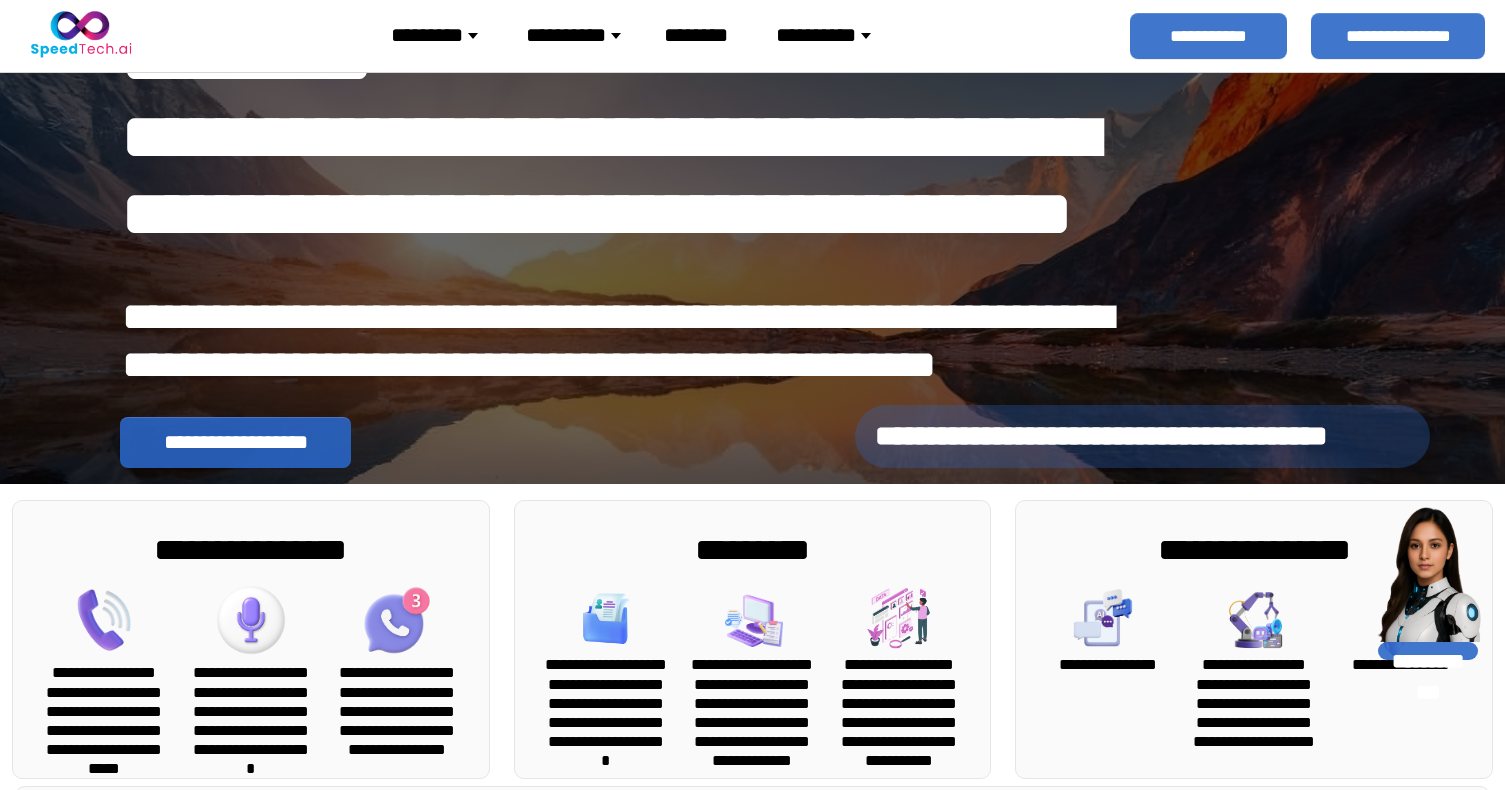scroll, scrollTop: 0, scrollLeft: 0, axis: both 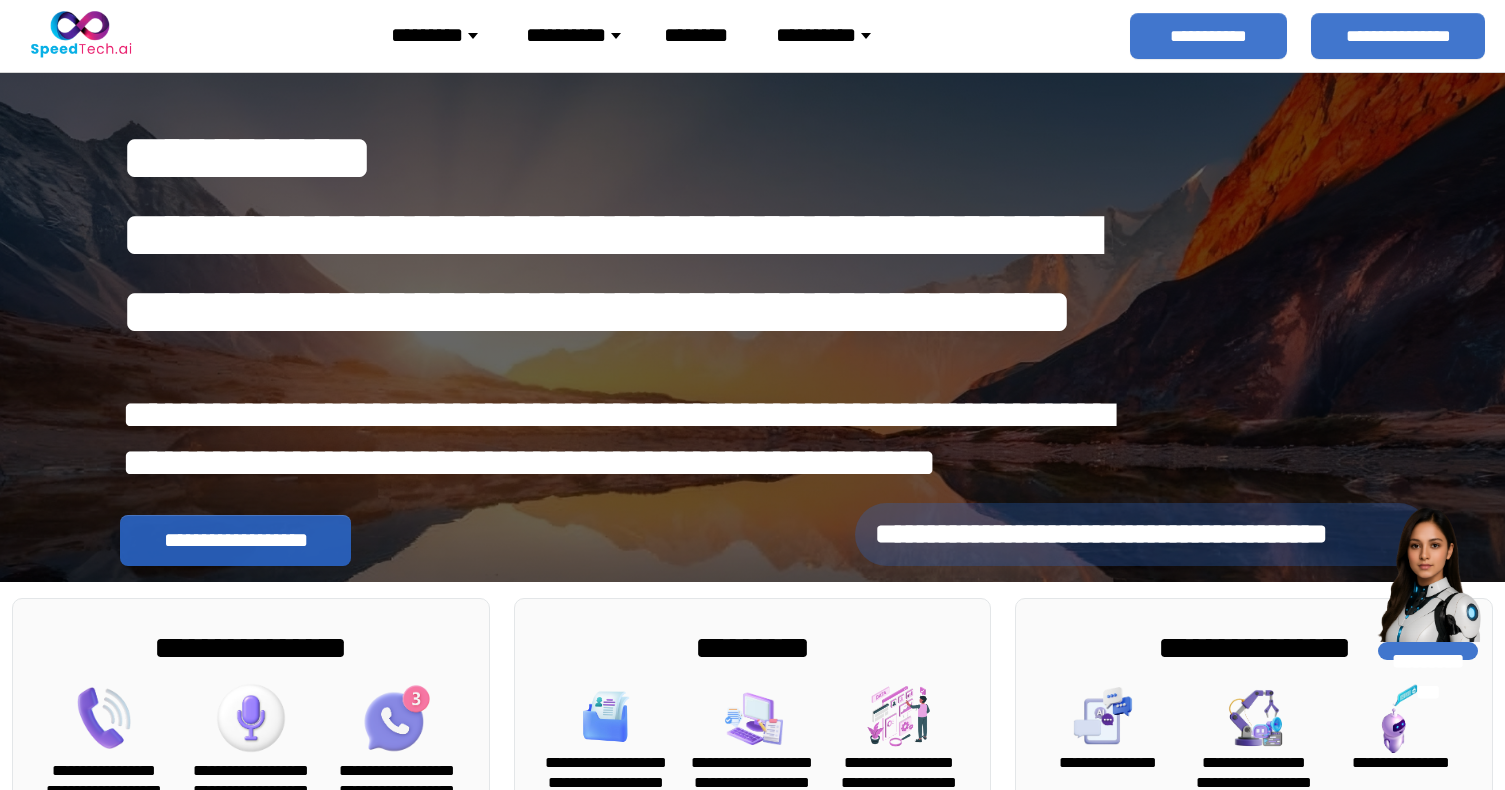 click on "**********" at bounding box center [619, 235] 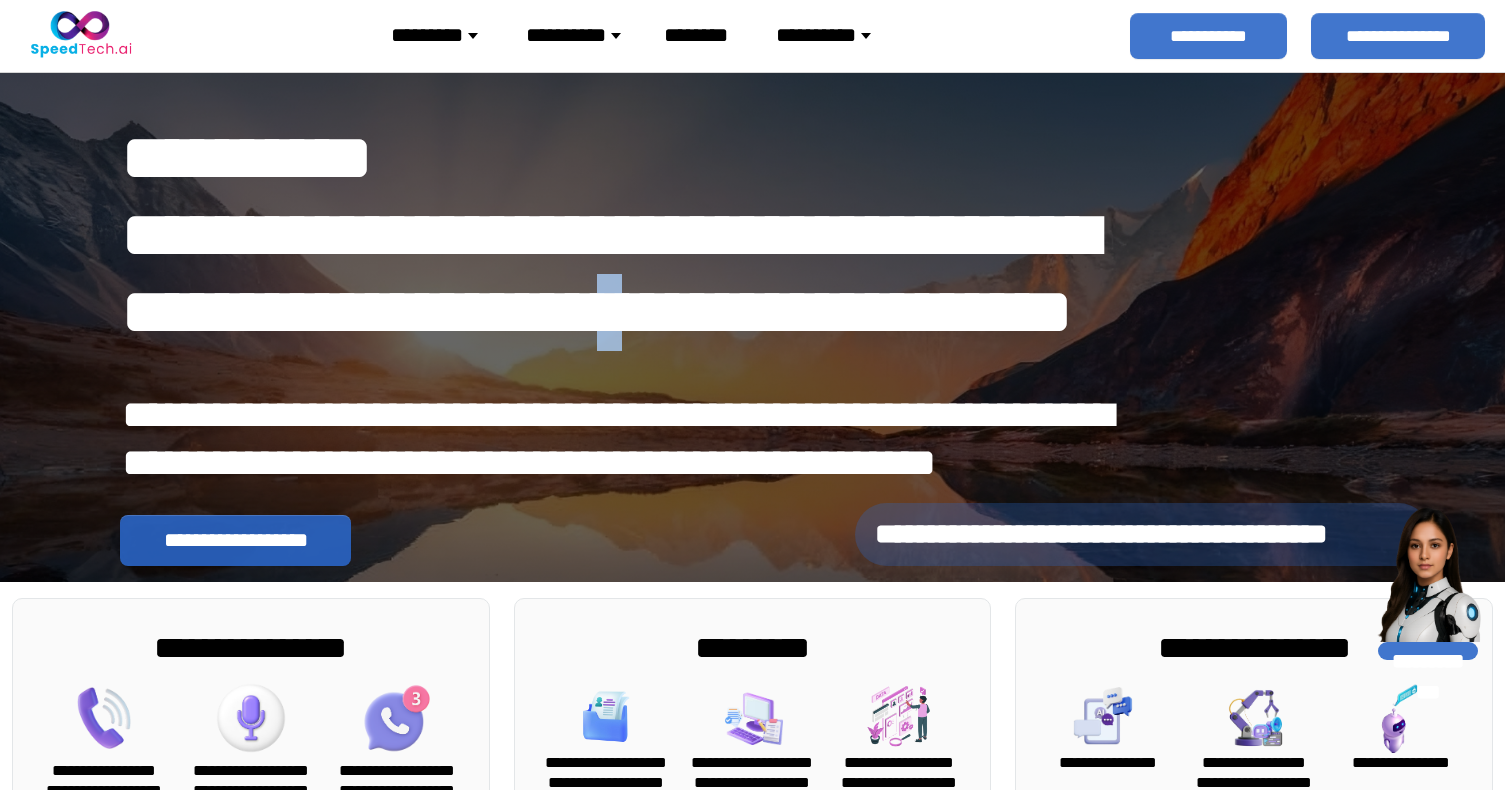 click on "**********" at bounding box center [619, 235] 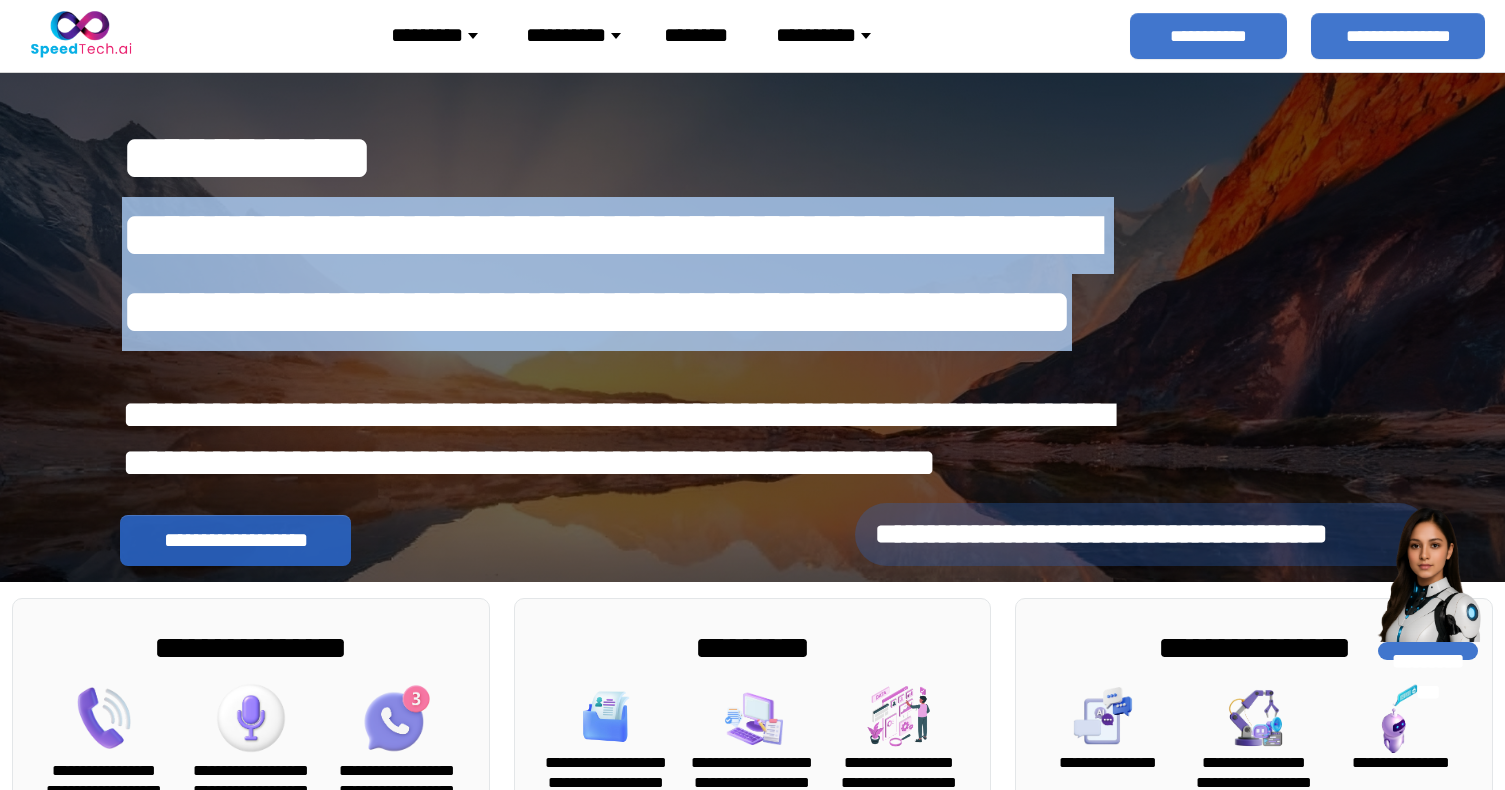 drag, startPoint x: 626, startPoint y: 201, endPoint x: 622, endPoint y: 274, distance: 73.109505 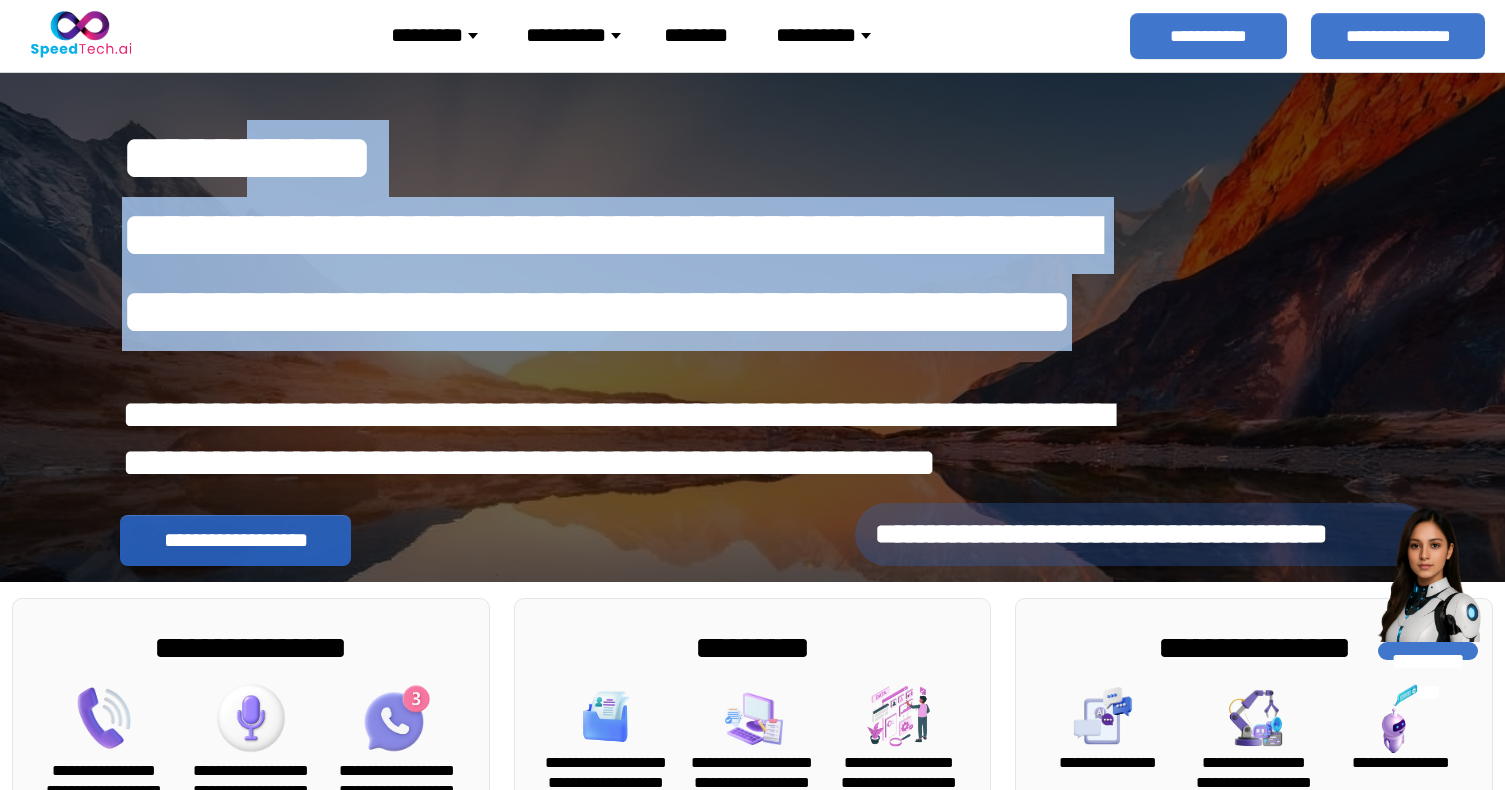drag, startPoint x: 622, startPoint y: 274, endPoint x: 298, endPoint y: 155, distance: 345.1623 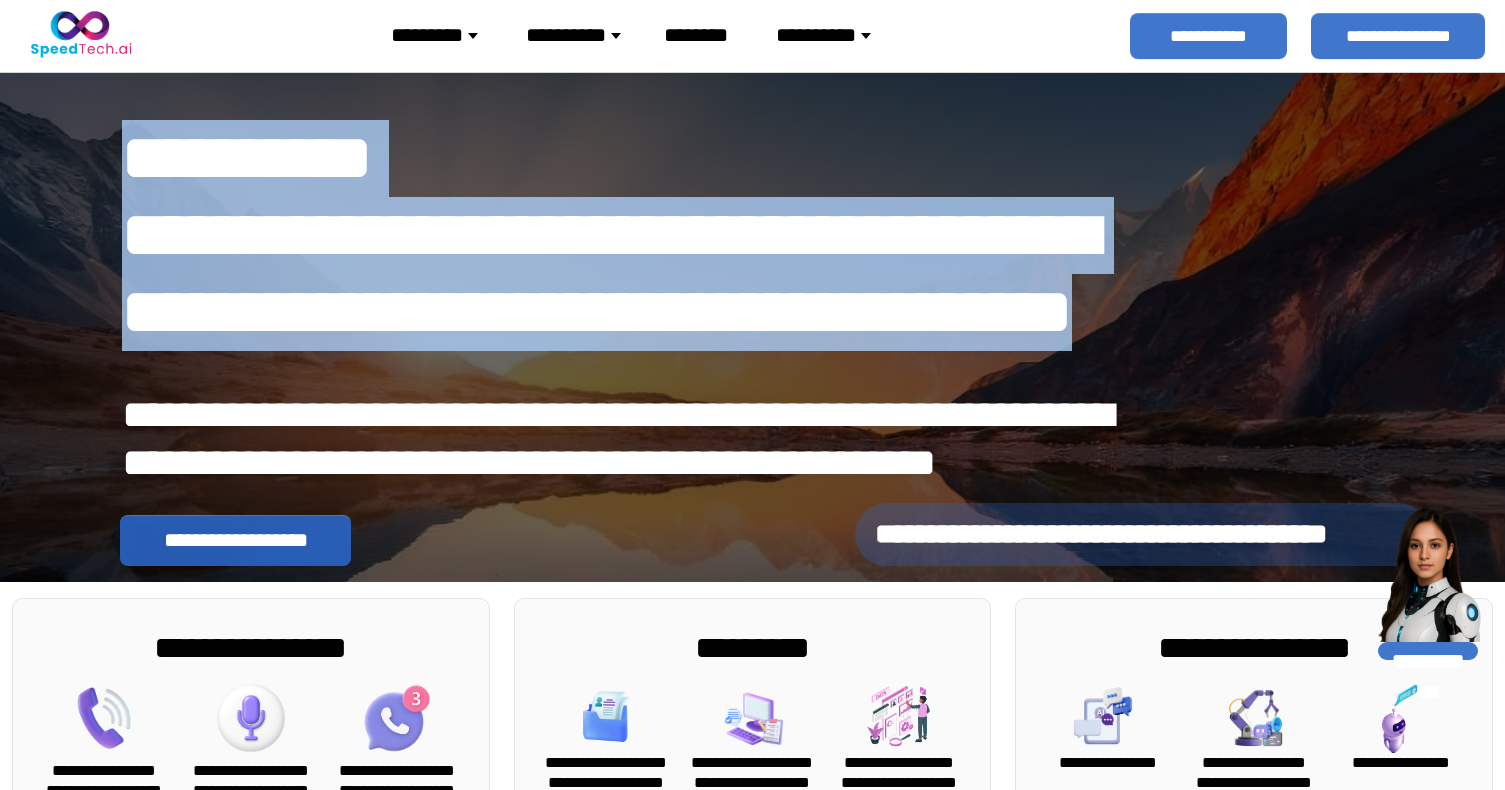 drag, startPoint x: 415, startPoint y: 293, endPoint x: 202, endPoint y: 154, distance: 254.34229 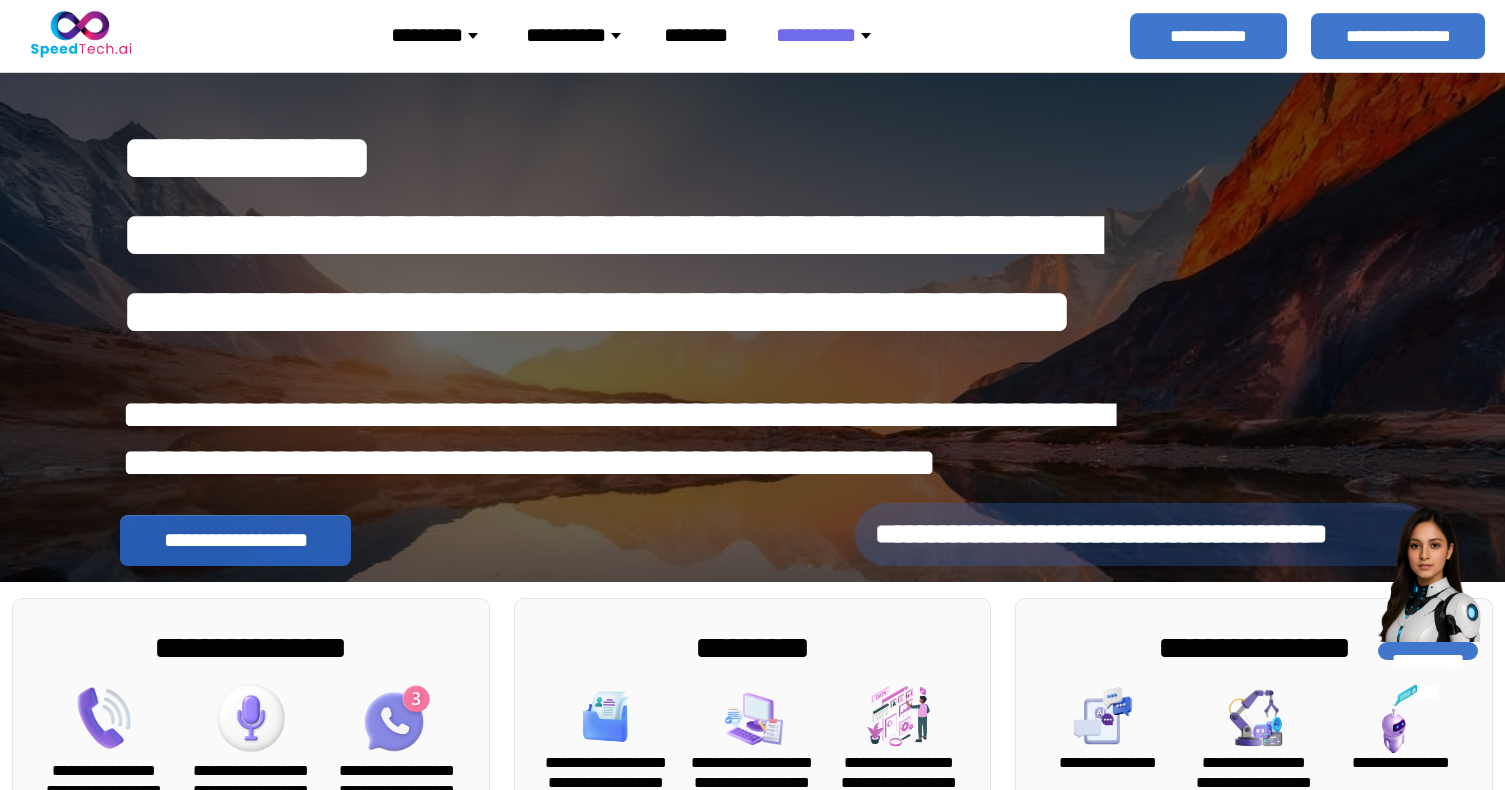 click on "*********" at bounding box center [442, 35] 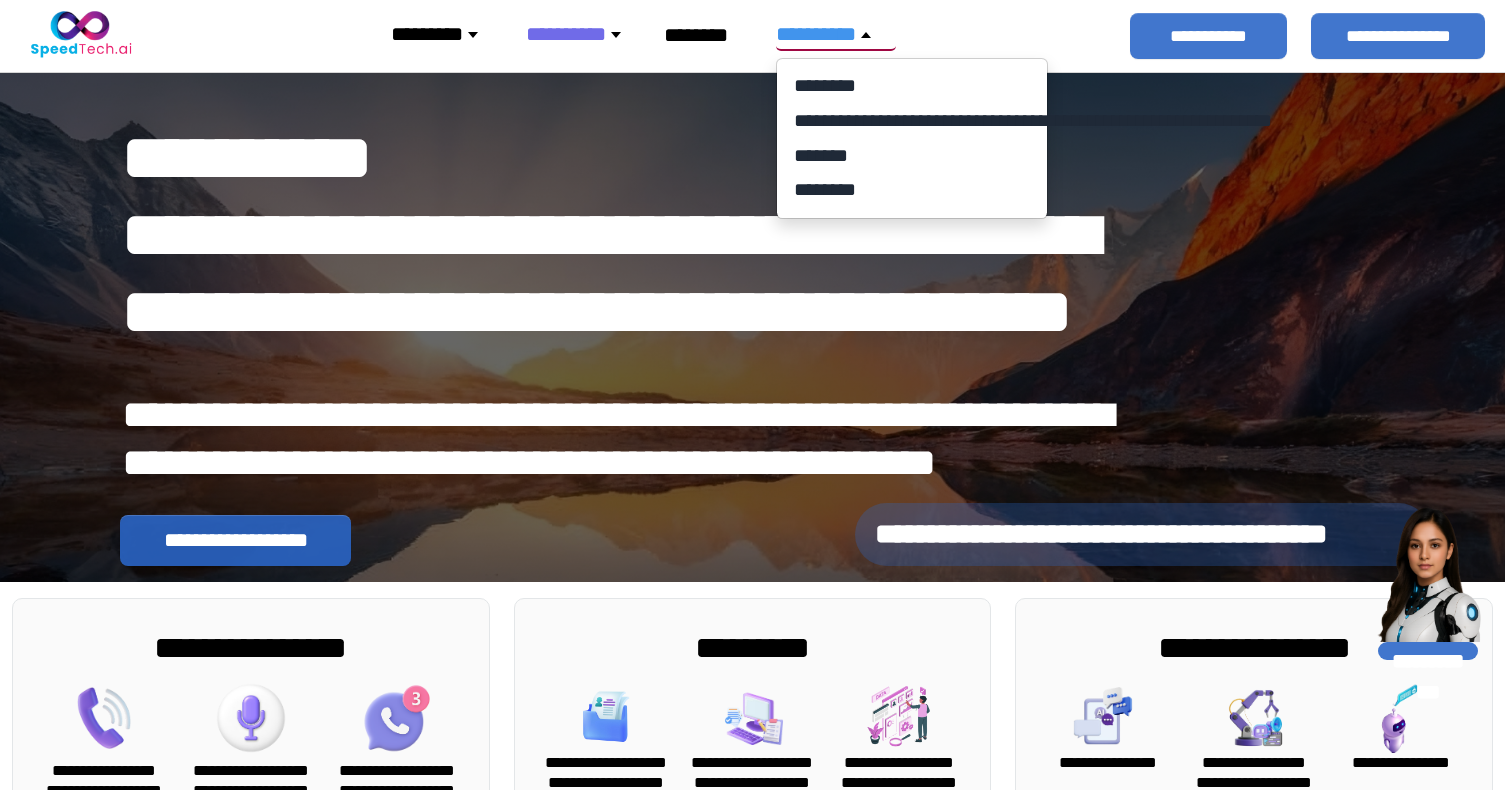 click on "*********" at bounding box center [442, 34] 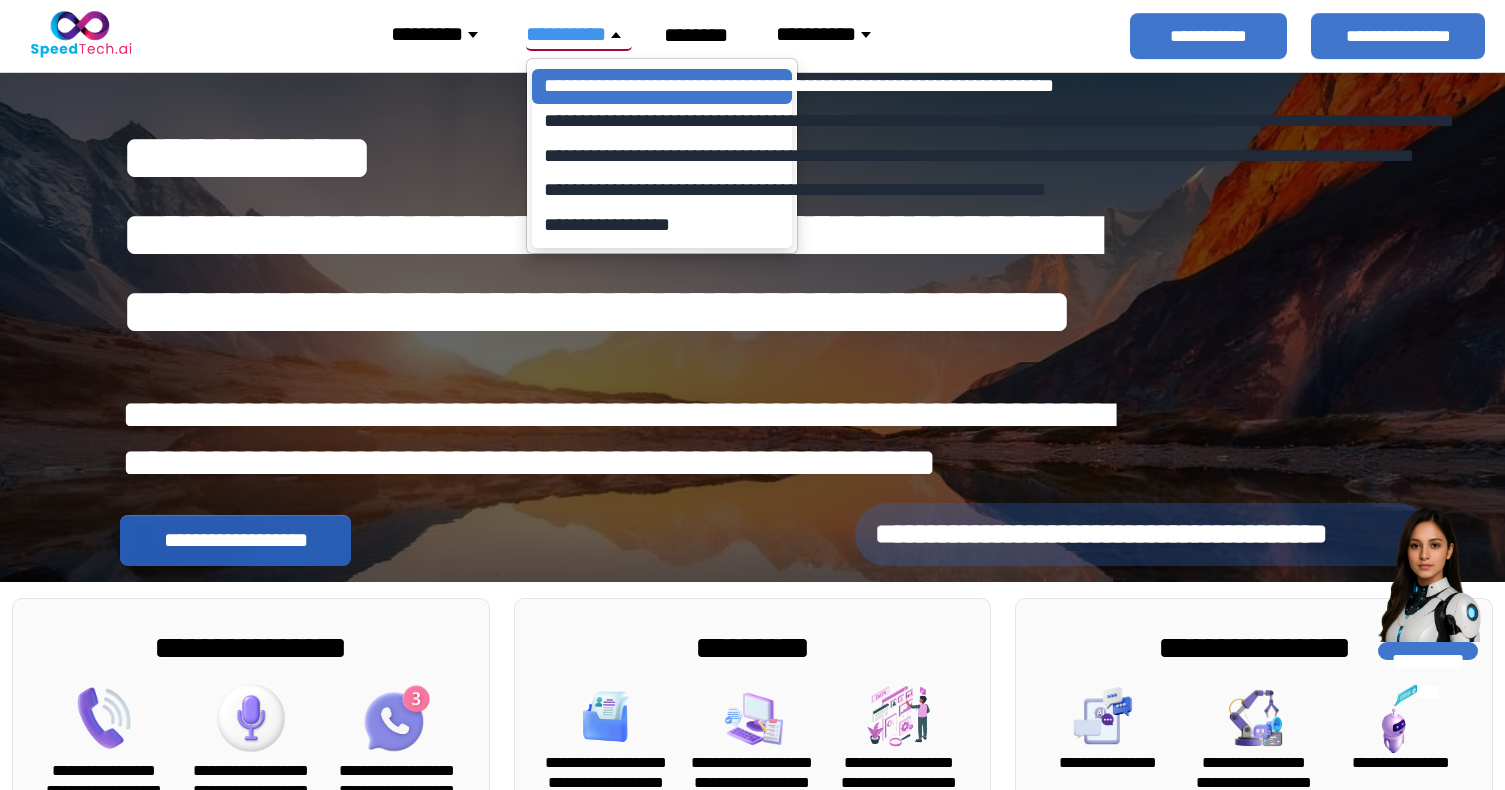click on "**********" at bounding box center [662, 86] 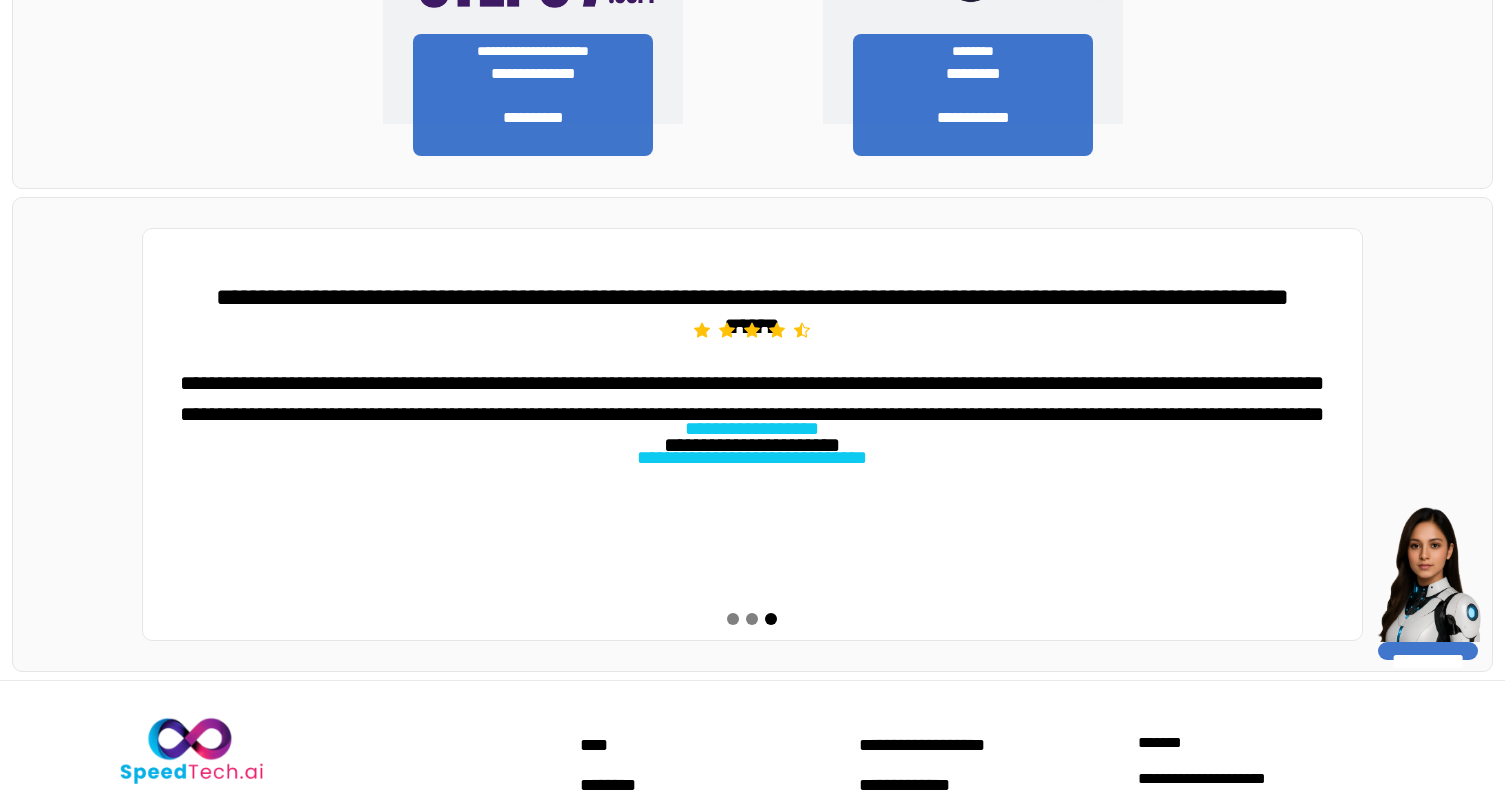 scroll, scrollTop: 3013, scrollLeft: 0, axis: vertical 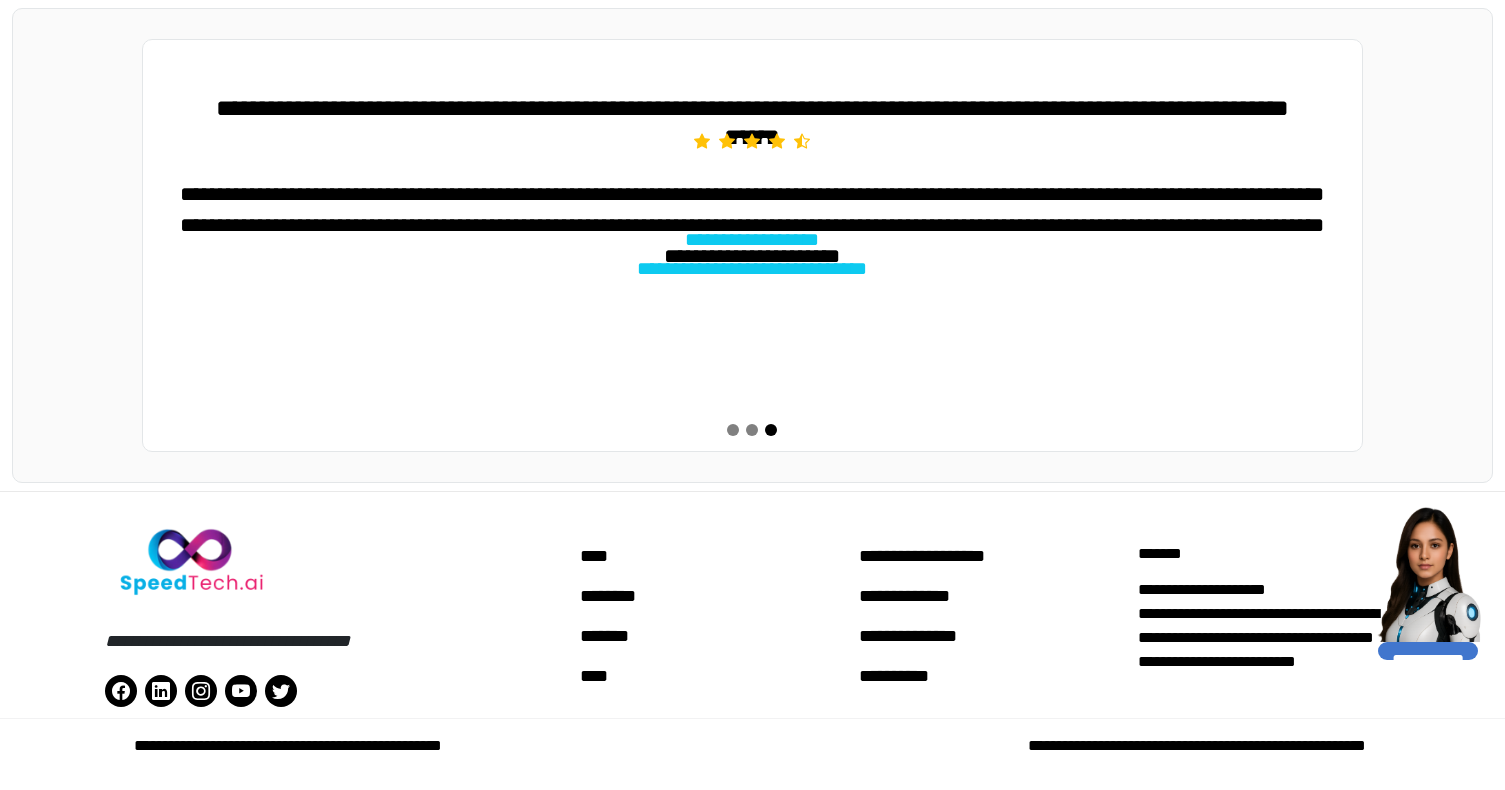 click at bounding box center (752, 430) 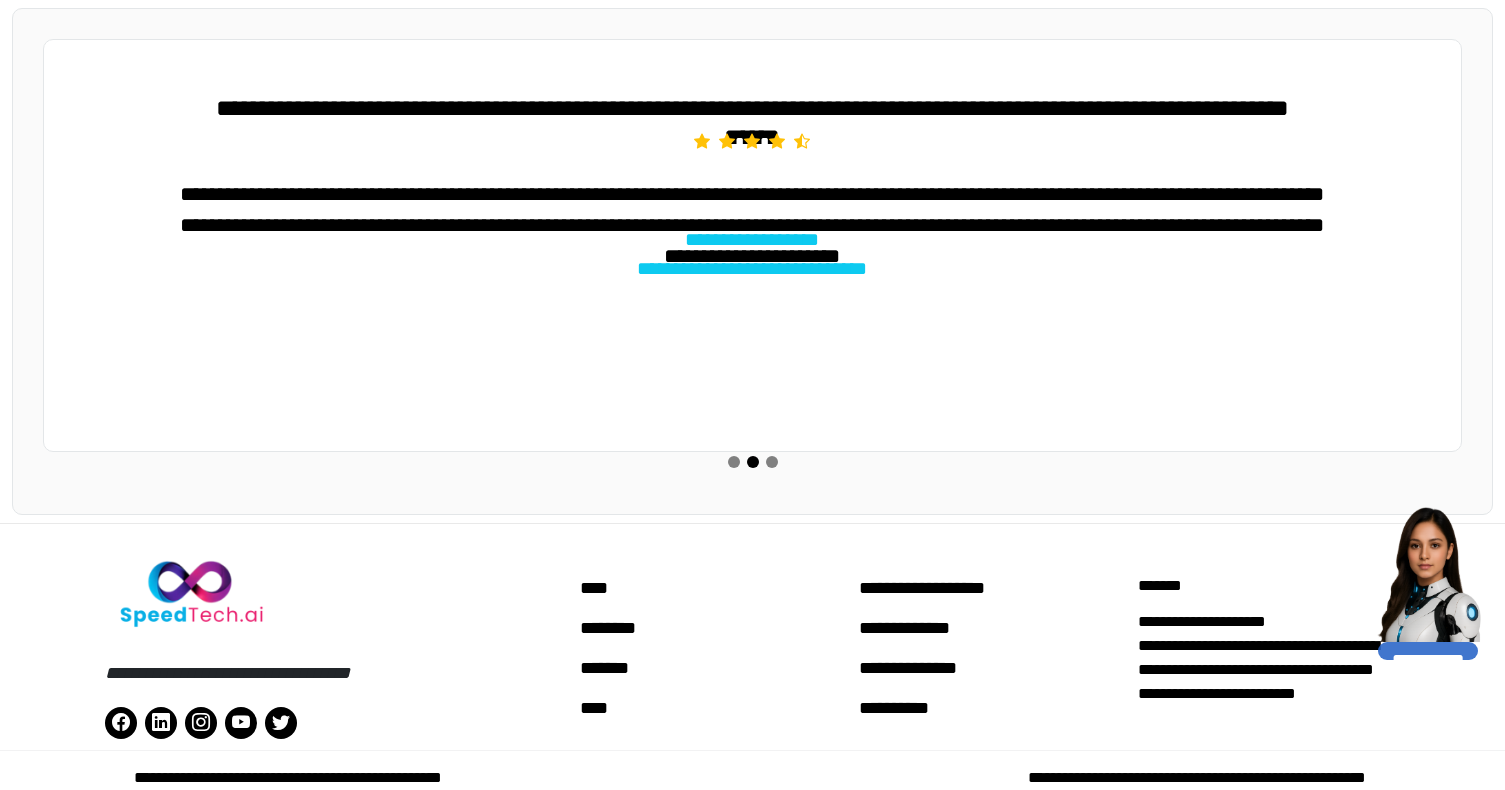 click at bounding box center [752, 462] 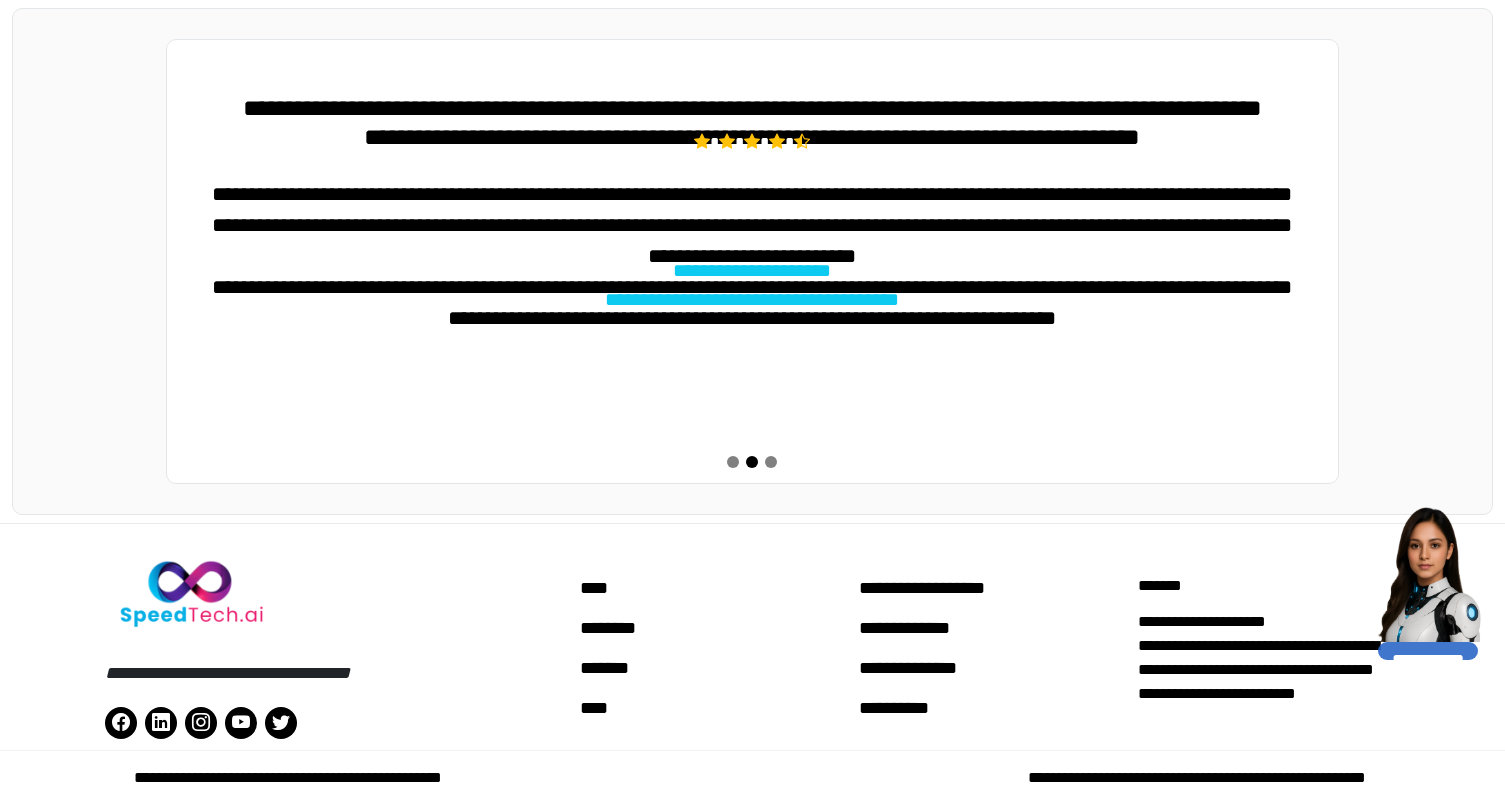 click at bounding box center (753, 462) 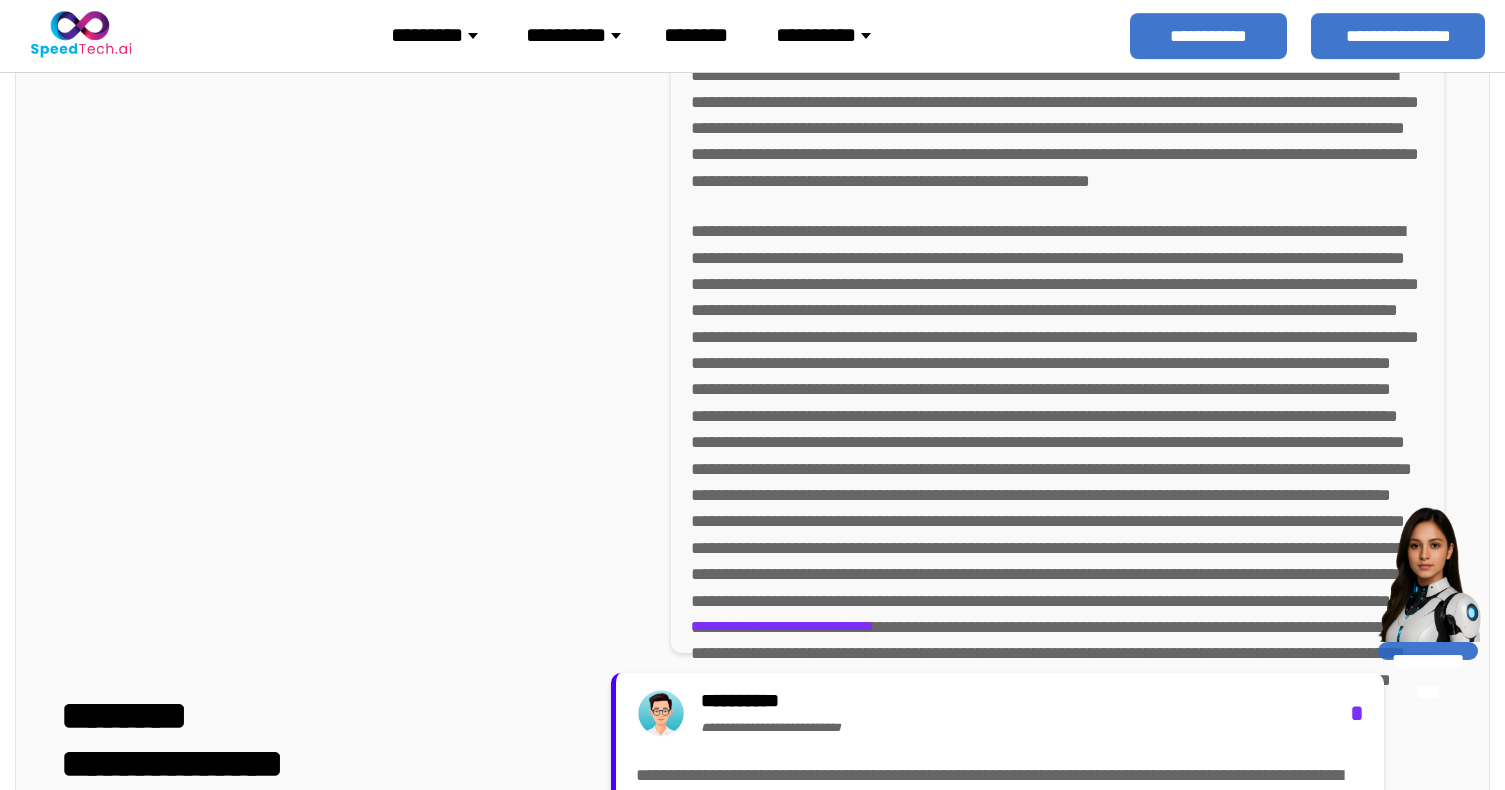 scroll, scrollTop: 0, scrollLeft: 0, axis: both 